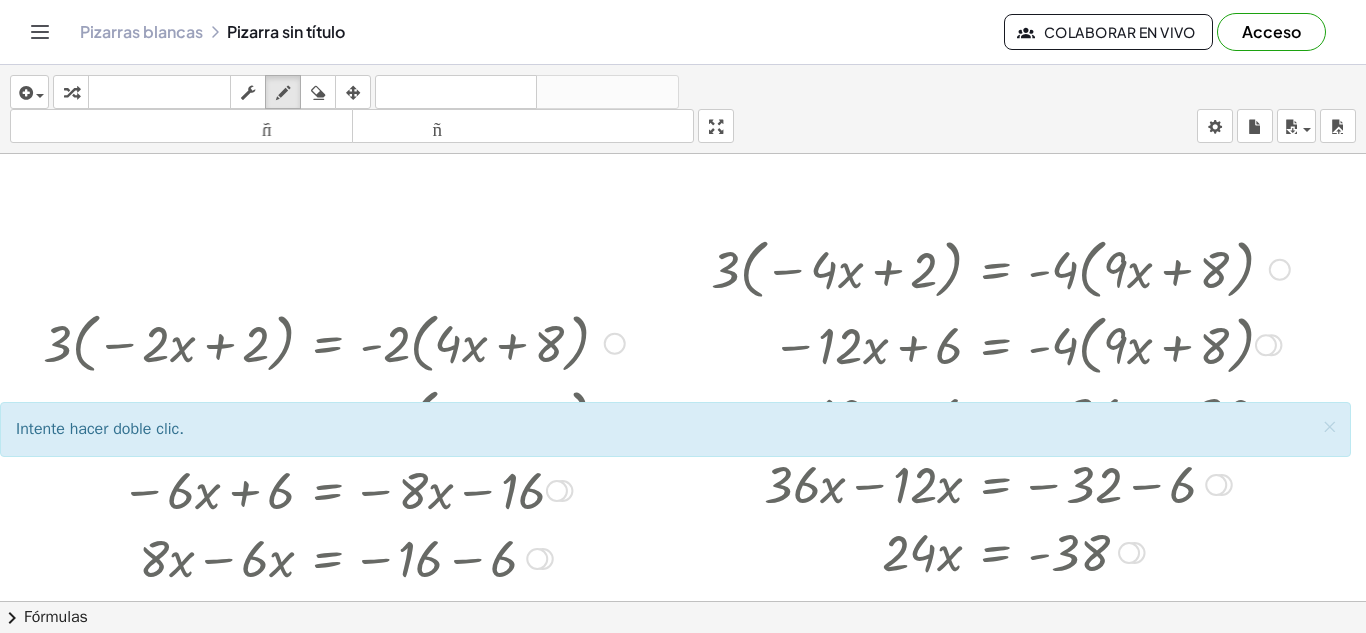 scroll, scrollTop: 0, scrollLeft: 0, axis: both 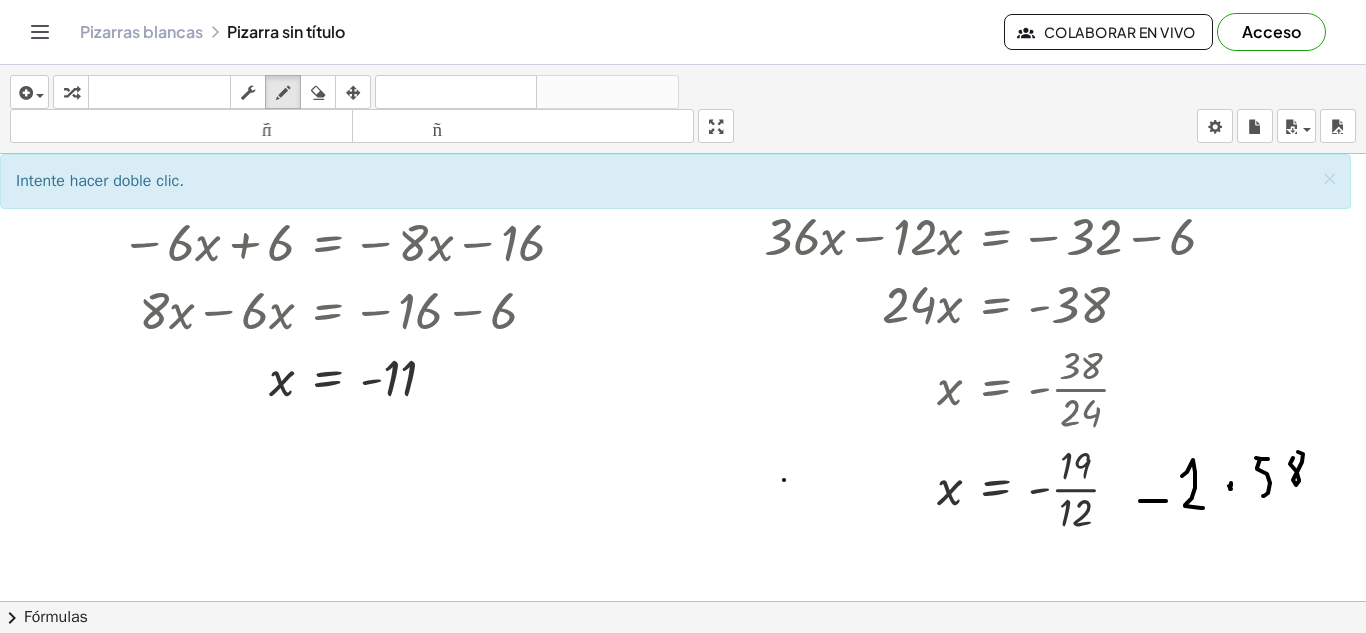 drag, startPoint x: 1359, startPoint y: 390, endPoint x: 784, endPoint y: 480, distance: 582.00085 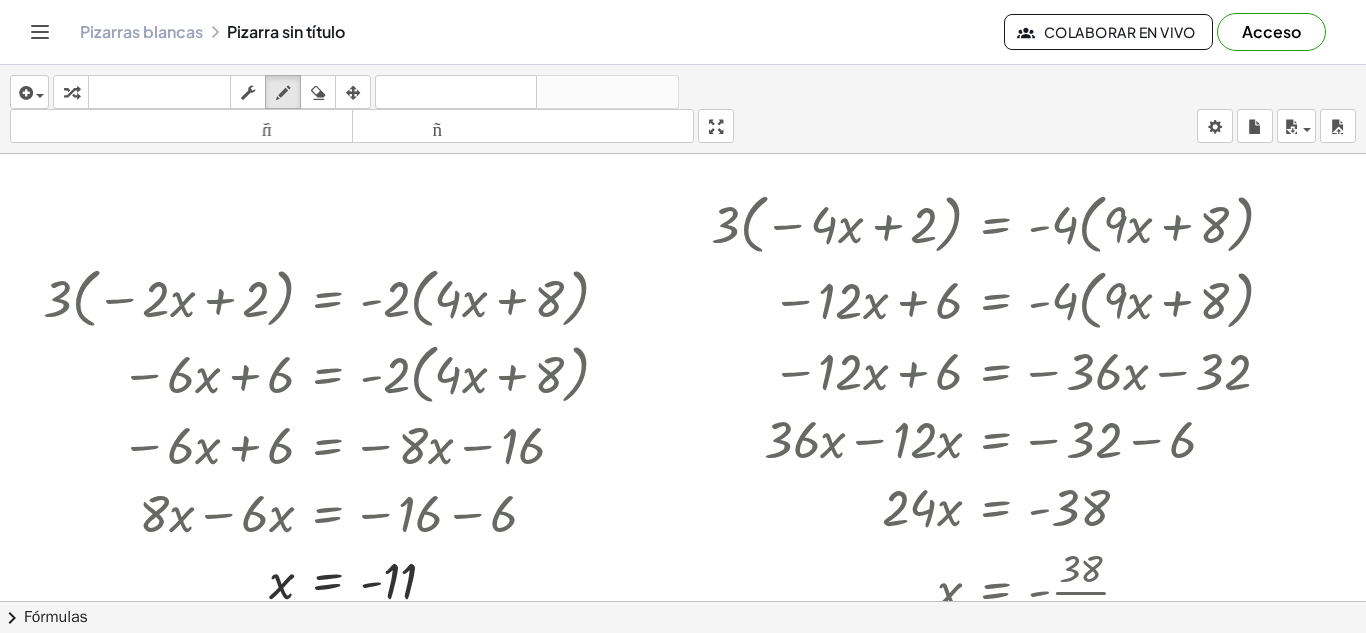 scroll, scrollTop: 43, scrollLeft: 0, axis: vertical 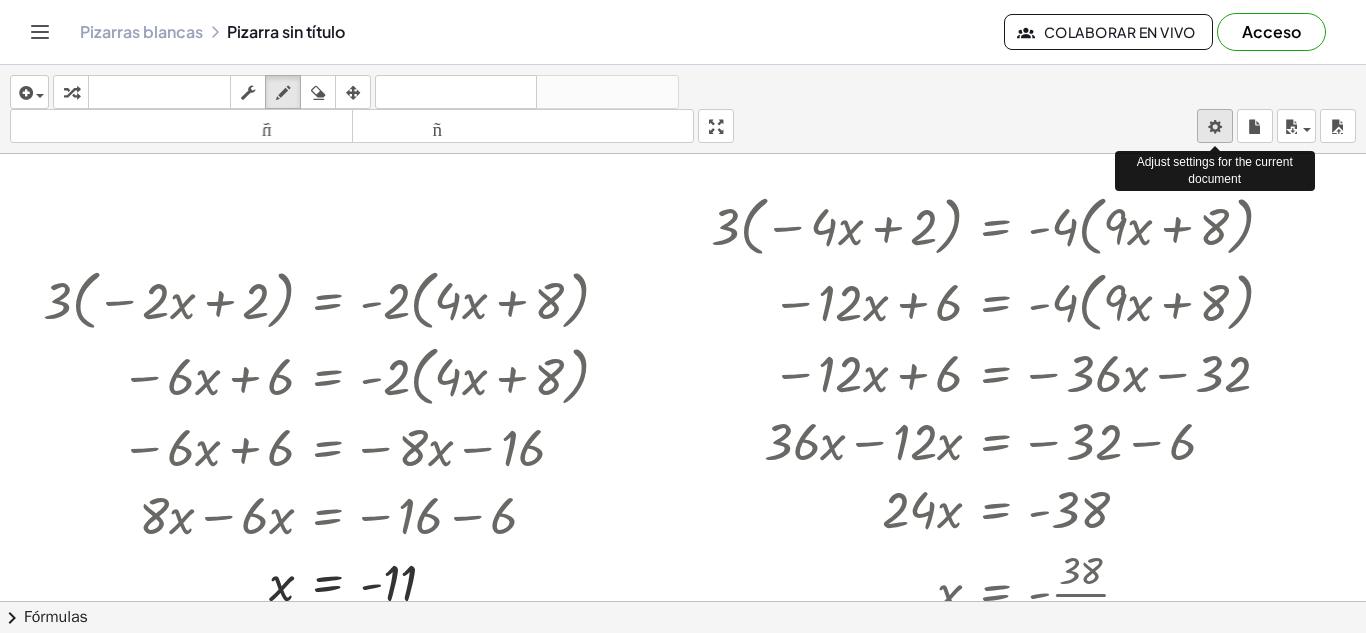 click on "Actividades matemáticas fáciles de comprender Empezar Banco de actividades Trabajo asignado Clases Pizarras blancas Referencia versión 1.28.2 | Política de privacidad © [YEAR] | Graspable, Inc. Pizarras blancas Pizarra sin título Colaborar en vivo Acceso insertar Seleccione uno: Expresión matemática Función Texto Vídeo de YouTube Graficando Geometría Geometría 3D transformar teclado teclado fregar dibujar borrar arreglar deshacer deshacer rehacer rehacer tamaño_del_formato menor tamaño_del_formato más grande pantalla completa carga ahorrar nuevo ajustes Adjust settings for the current document · 3 · ( − · 2 · x + 2 ) = · - 2 · ( + · 4 · x + 8 ) − · 3 · 2 · x + · 3 · 2 = · - 2 · ( + · 4 · x + 8 ) − · 6 · x + 6 = · - 2 · ( + · 4 · x + 8 ) − · 6 · x + 6 = + · - 2 · 4 · x + · - 2 · 8 − · 6 · x + 6 = − · 8 · x − 16 + · 8 · x − · 6 · x = − 16 + · 8 · x − · 6 · x = − 16 − 6 · 2 · x = − 16 − 6 · 2 · x = - 22 x" at bounding box center [683, 316] 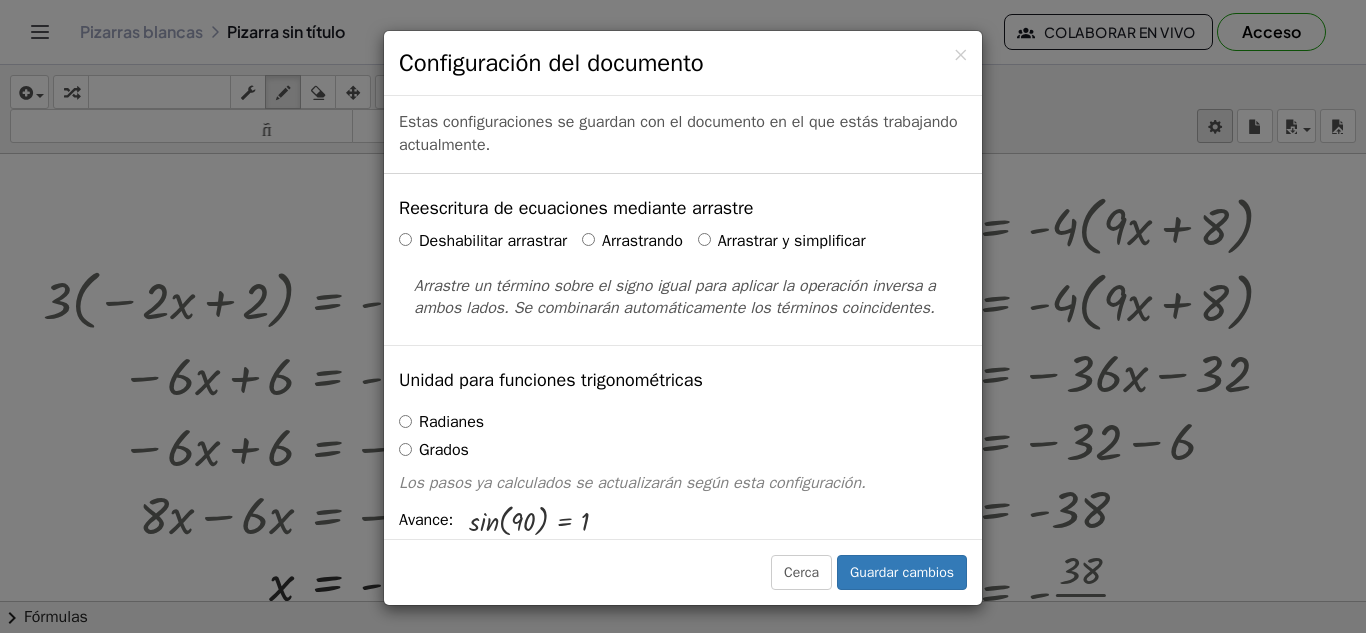 scroll, scrollTop: 1515, scrollLeft: 0, axis: vertical 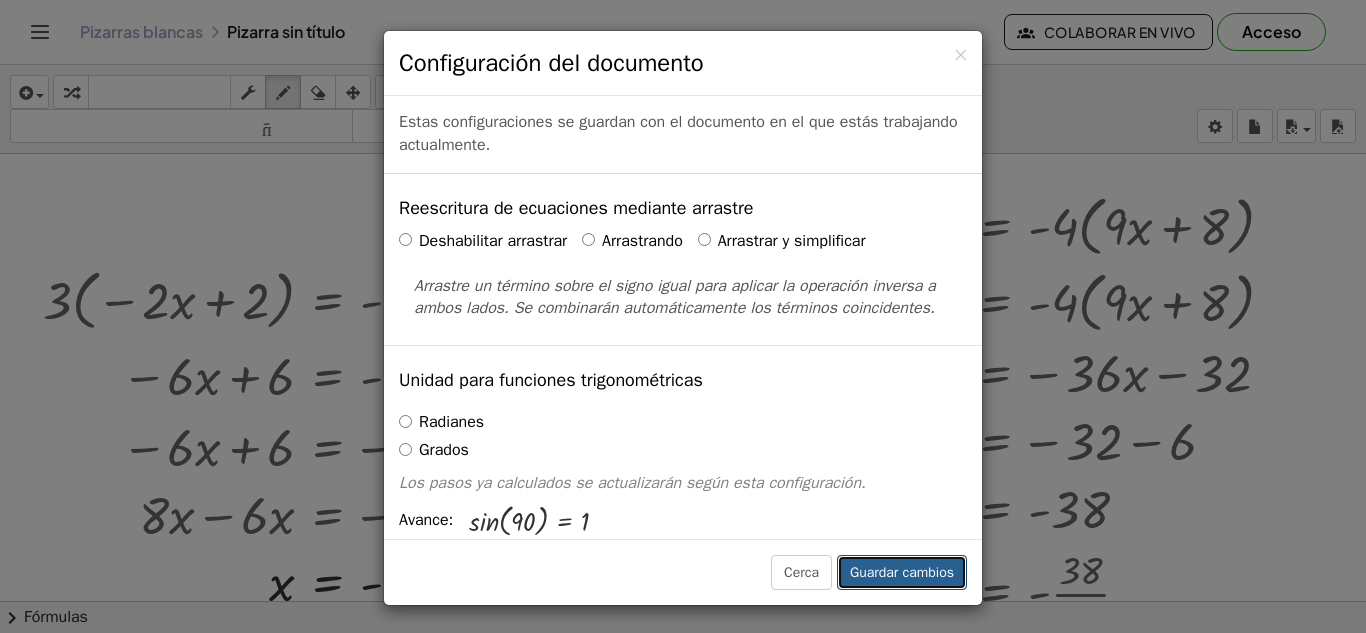 click on "Guardar cambios" at bounding box center [902, 572] 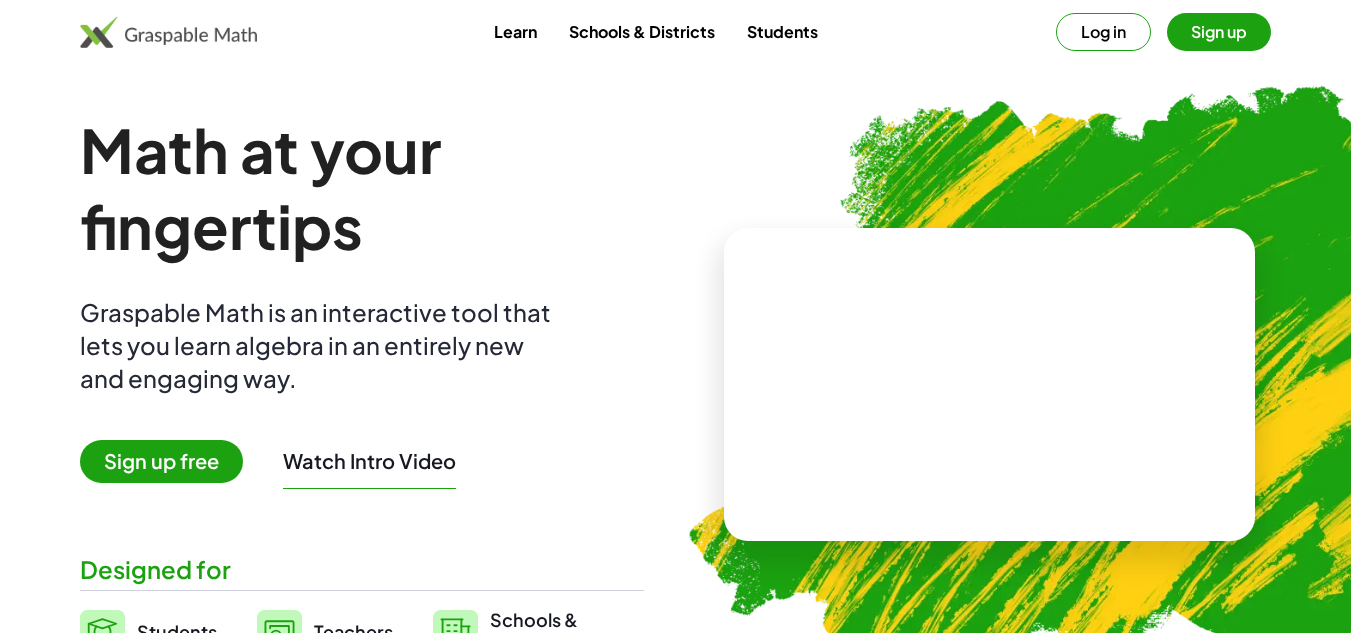 scroll, scrollTop: 0, scrollLeft: 0, axis: both 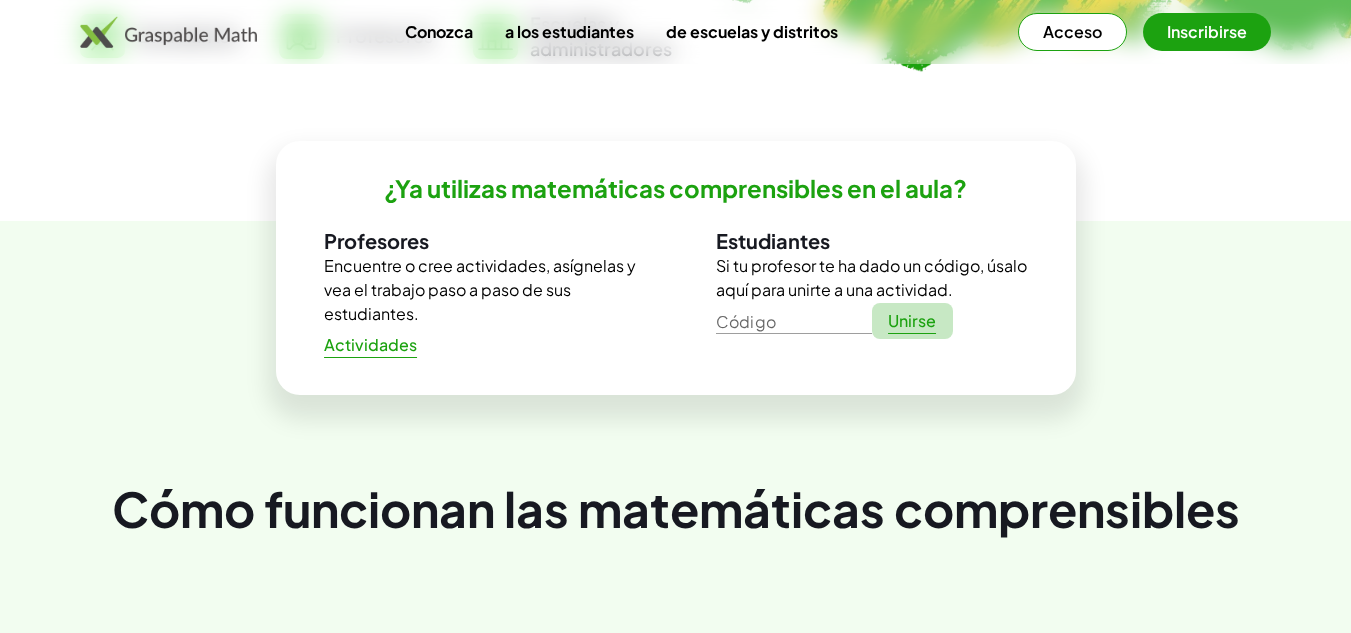click on "Unirse" at bounding box center [912, 320] 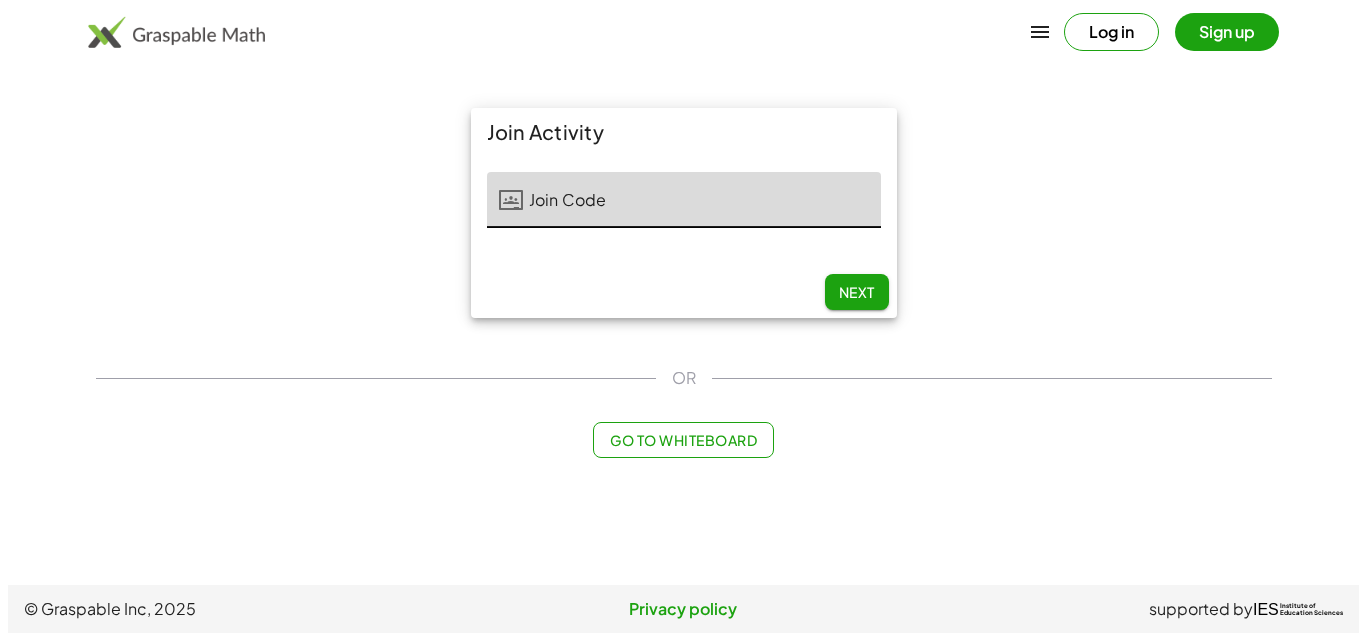 scroll, scrollTop: 0, scrollLeft: 0, axis: both 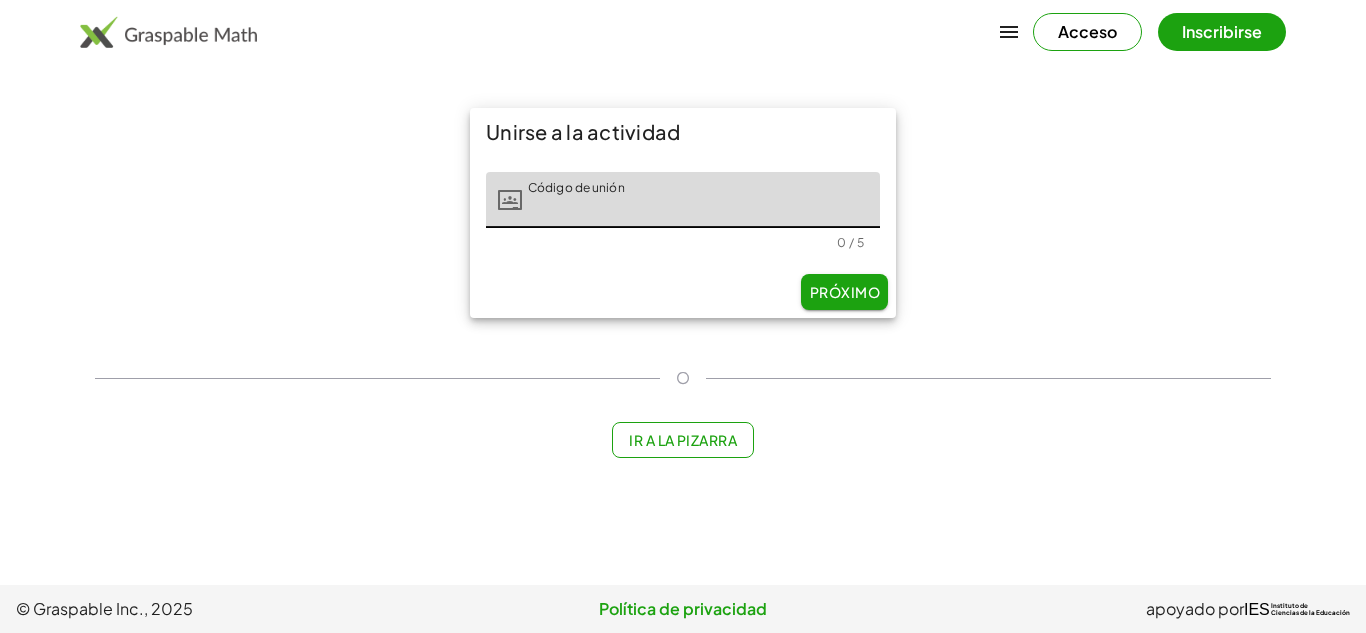 click on "Ir a la pizarra" at bounding box center [683, 440] 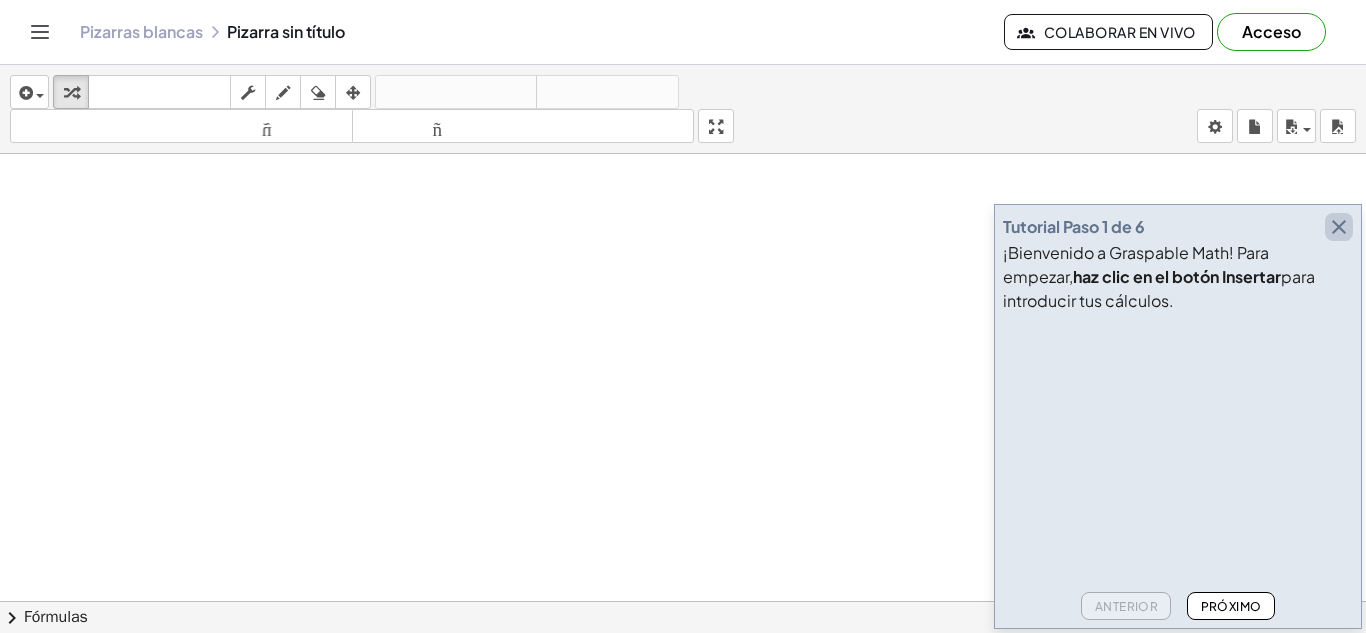click at bounding box center [1339, 227] 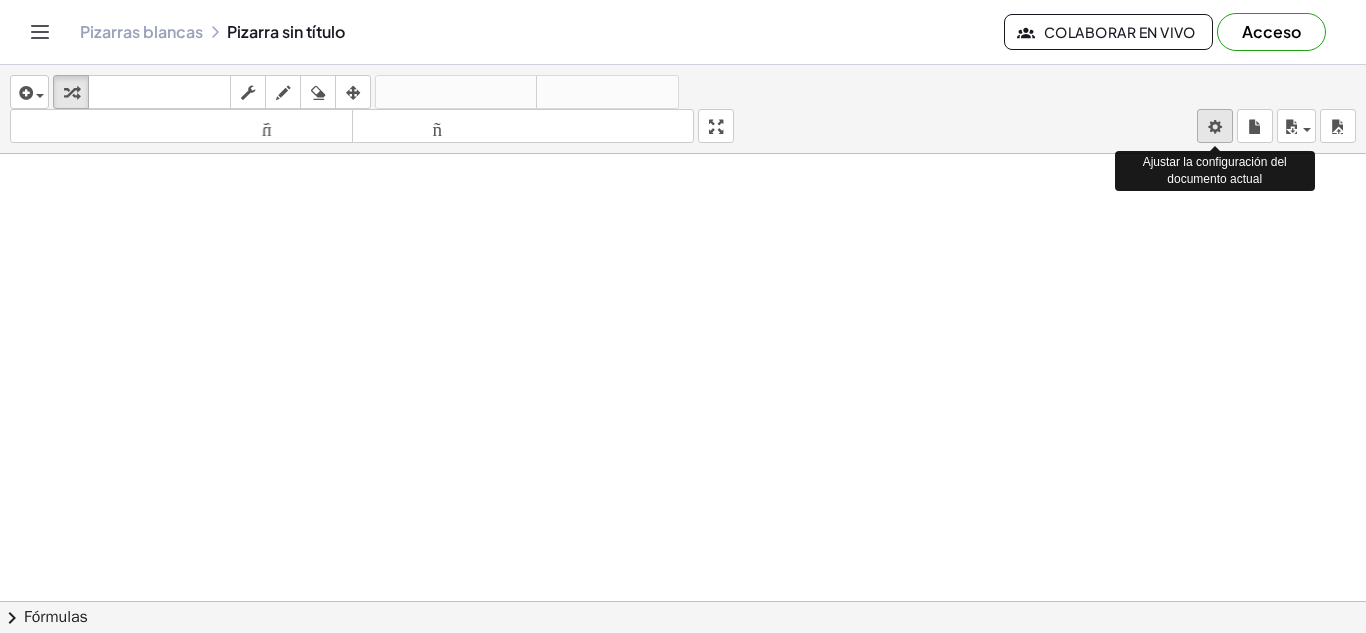 click on "Actividades  matemáticas fáciles de comprender Empezar Banco de actividades Trabajo asignado Clases Pizarras blancas Referencia versión 1.28.2 | Política de privacidad © 2025 | Graspable, Inc. Pizarras blancas Pizarra sin título Colaborar en vivo Acceso   insertar Seleccione uno: Expresión matemática Función Texto Vídeo de YouTube Graficando Geometría Geometría 3D transformar teclado teclado fregar dibujar borrar arreglar deshacer deshacer rehacer rehacer tamaño_del_formato menor tamaño_del_formato más grande pantalla completa carga   ahorrar nuevo ajustes Ajustar la configuración del documento actual × chevron_right Fórmulas
Arrastre un lado de una fórmula sobre una expresión resaltada en el lienzo para aplicarla.
Fórmula cuadrática
+ · a · x 2 + · b · x + c = 0
⇔
x = · ( − b ± 2 √ ( + b 2 − · 4 · a · c ) ) · 2 · a + x 2" at bounding box center [683, 316] 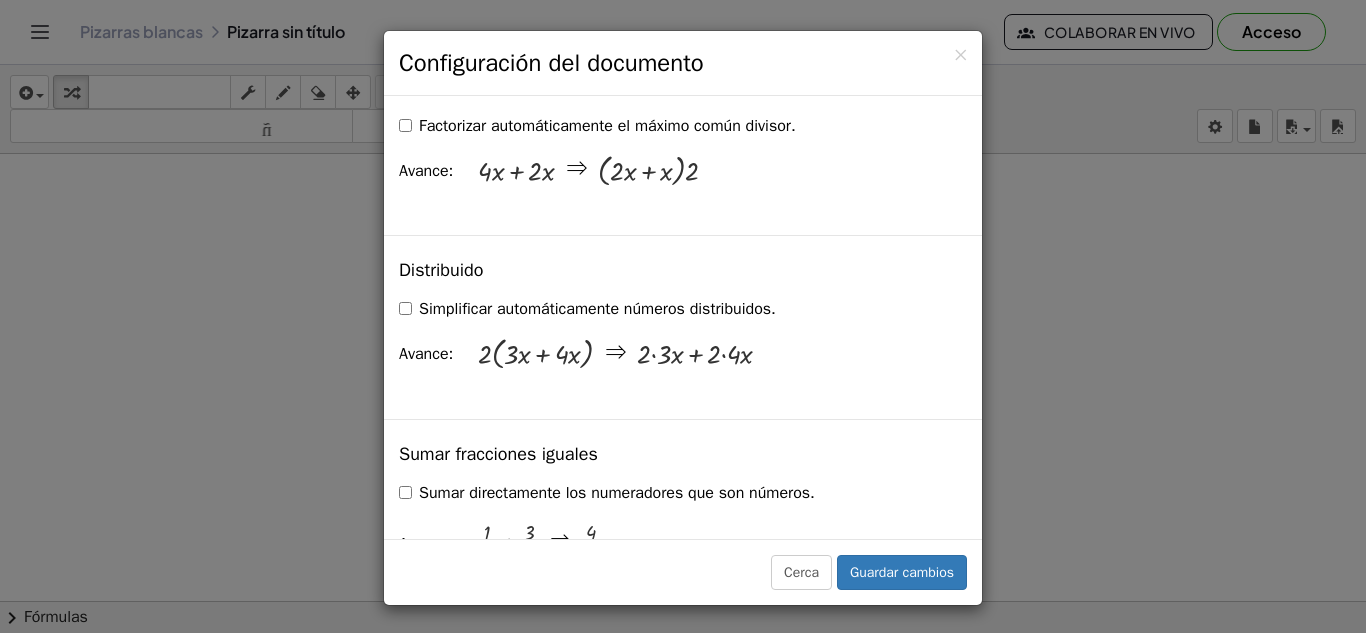 scroll, scrollTop: 1454, scrollLeft: 0, axis: vertical 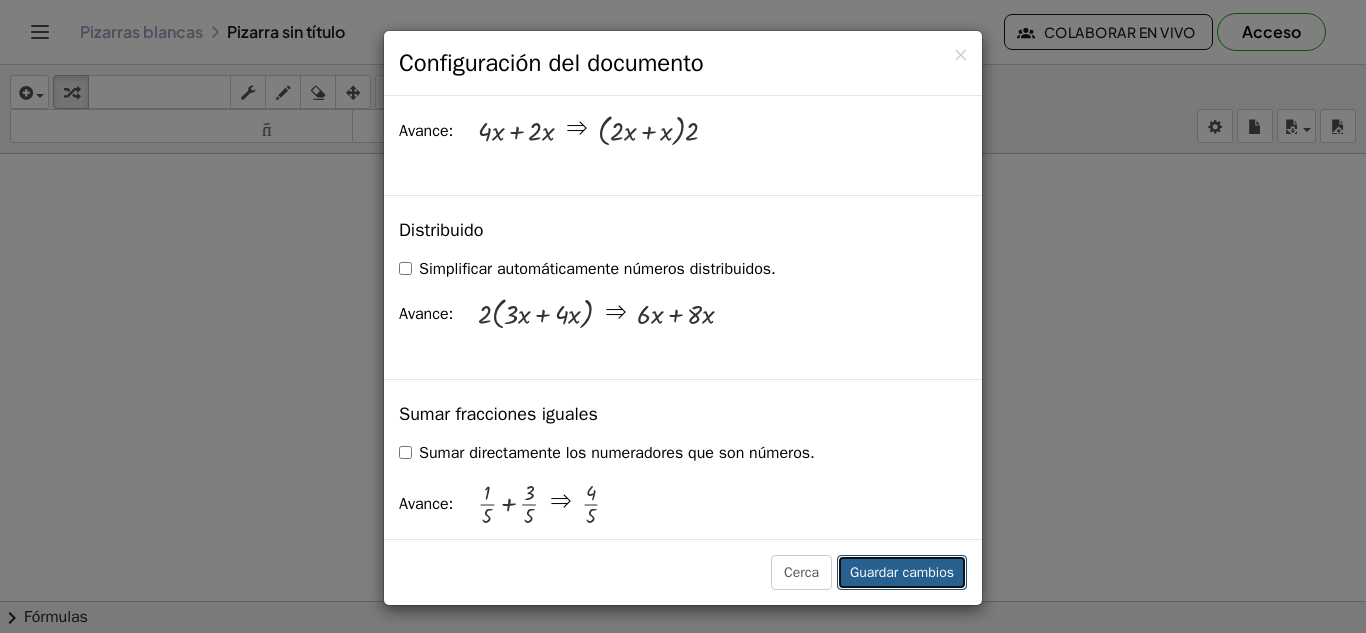click on "Guardar cambios" at bounding box center [902, 572] 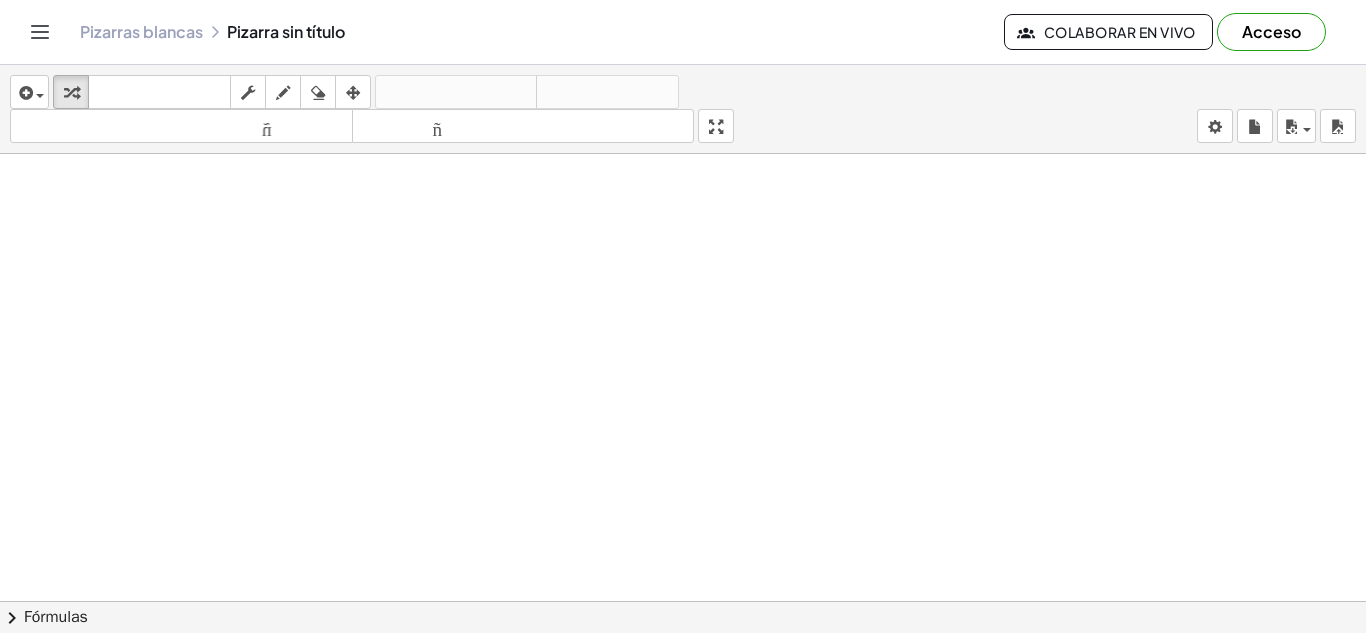 click at bounding box center (683, 680) 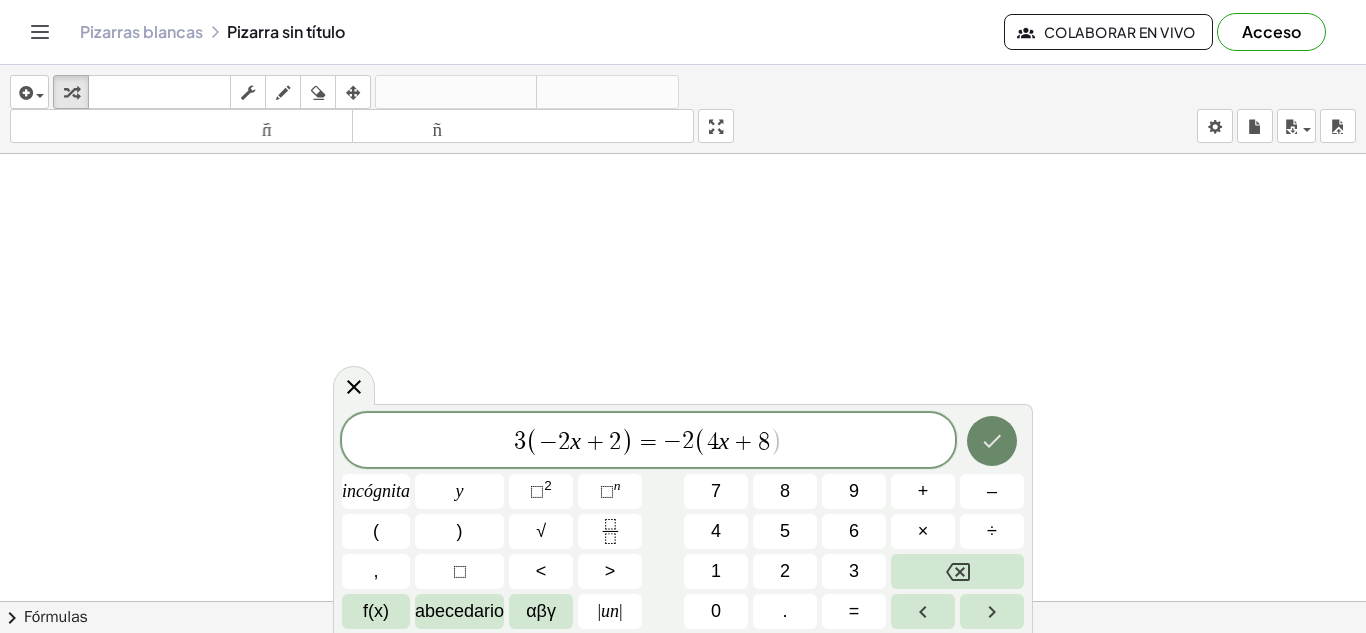 click 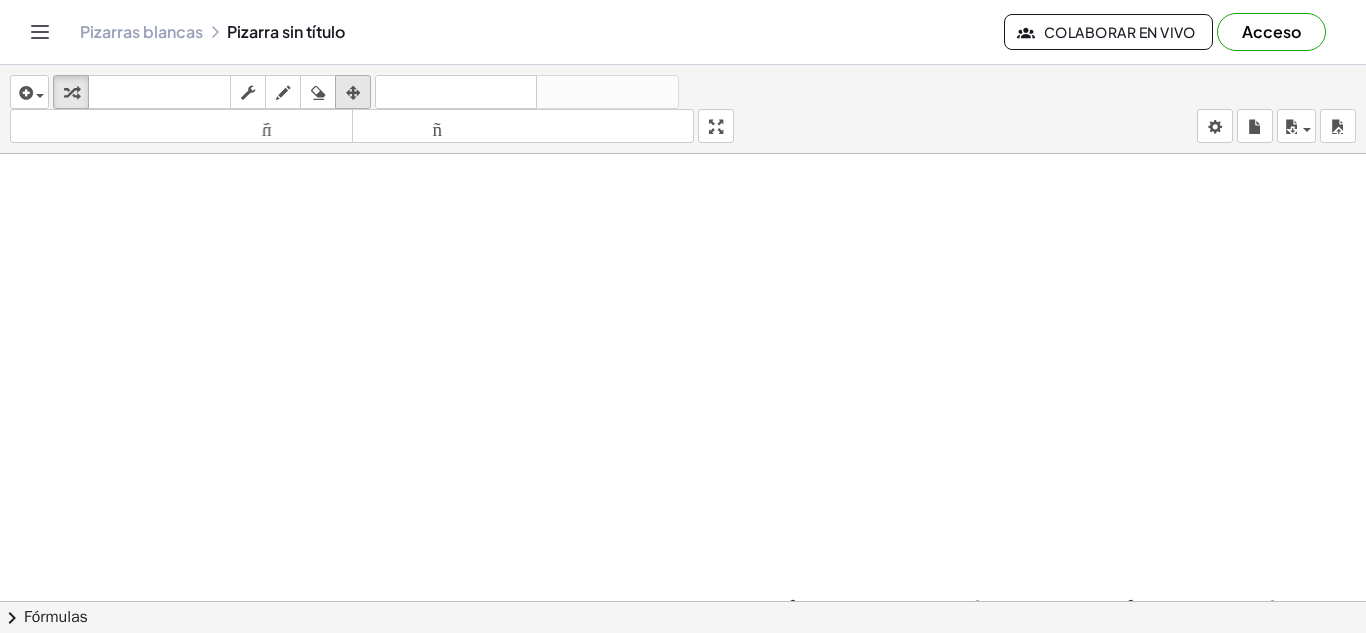 click at bounding box center [353, 93] 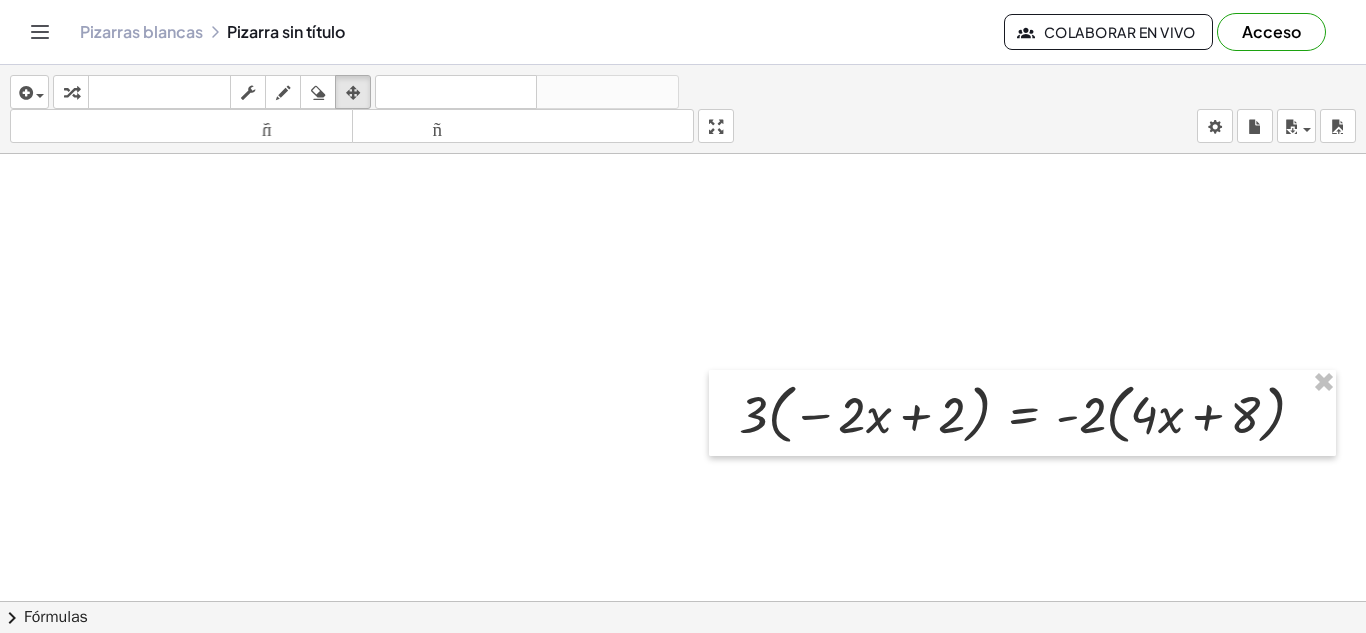 scroll, scrollTop: 213, scrollLeft: 0, axis: vertical 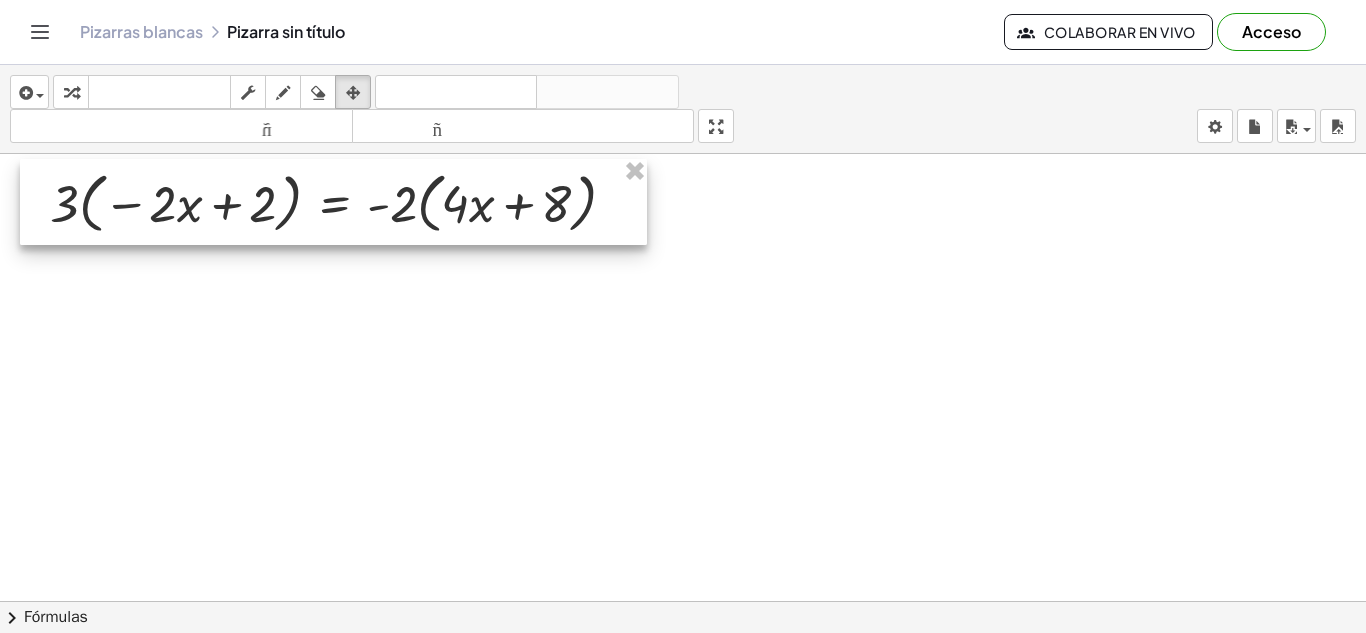 drag, startPoint x: 1210, startPoint y: 423, endPoint x: 521, endPoint y: 214, distance: 720.0014 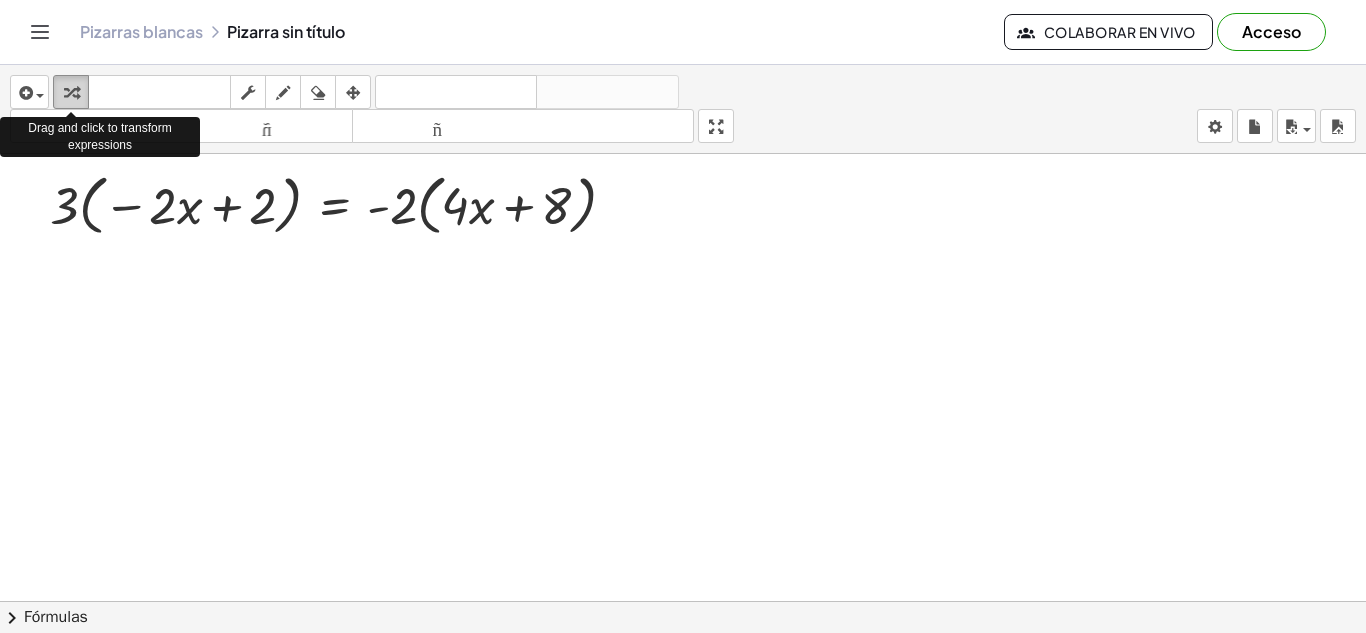 click at bounding box center (71, 93) 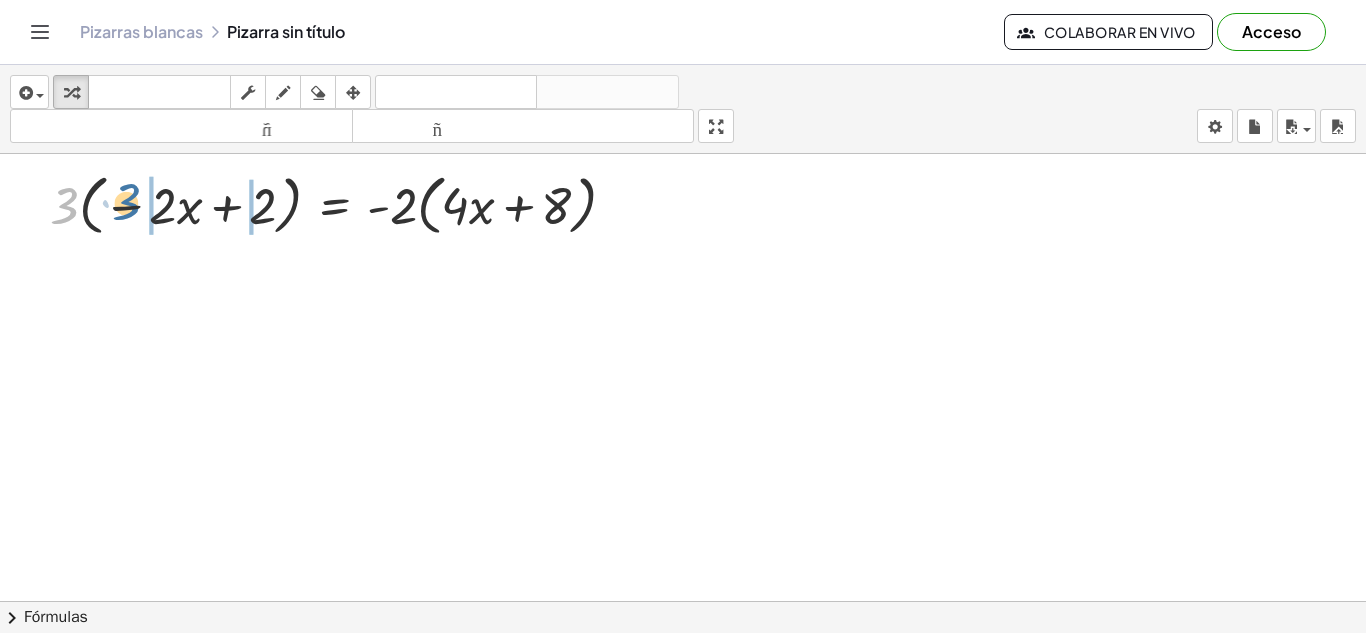 drag, startPoint x: 68, startPoint y: 208, endPoint x: 131, endPoint y: 205, distance: 63.07139 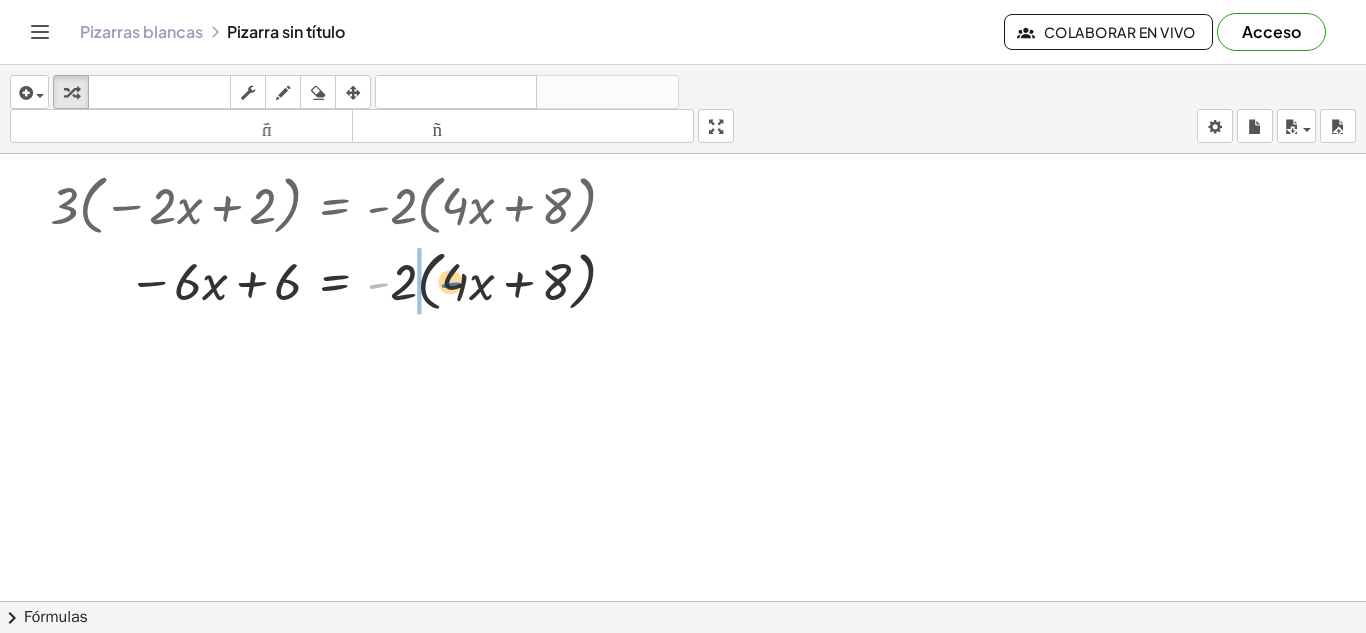 drag, startPoint x: 373, startPoint y: 286, endPoint x: 445, endPoint y: 285, distance: 72.00694 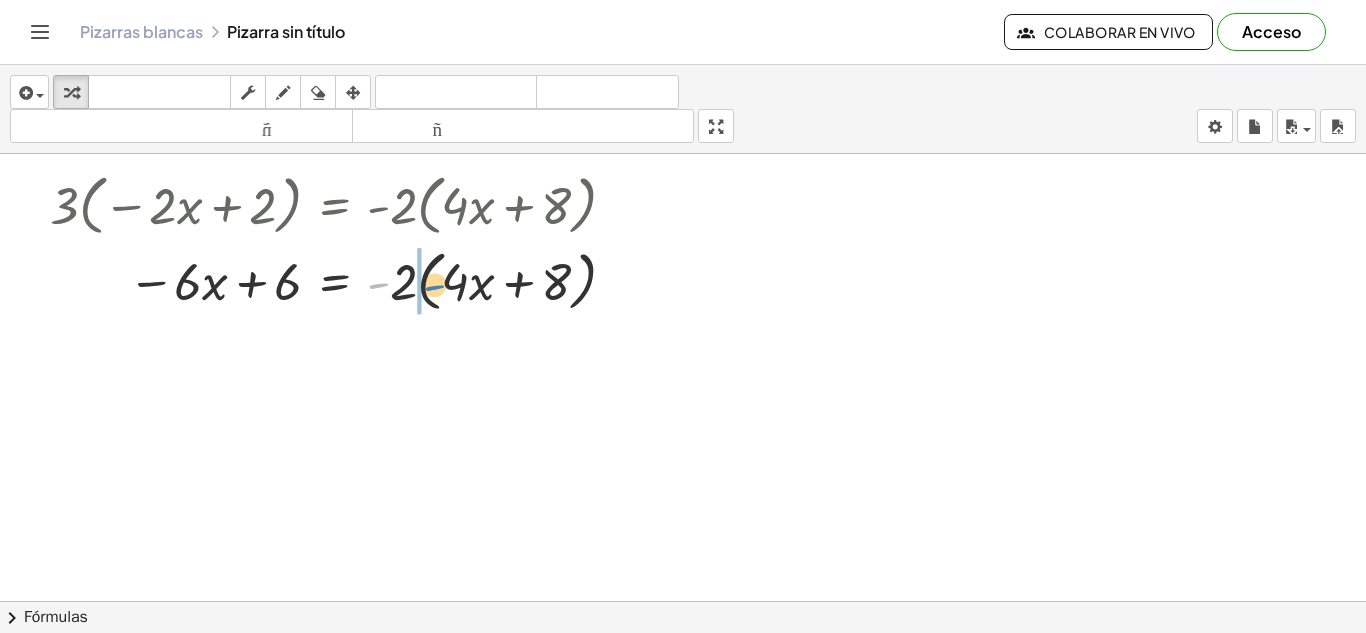 drag, startPoint x: 380, startPoint y: 275, endPoint x: 437, endPoint y: 275, distance: 57 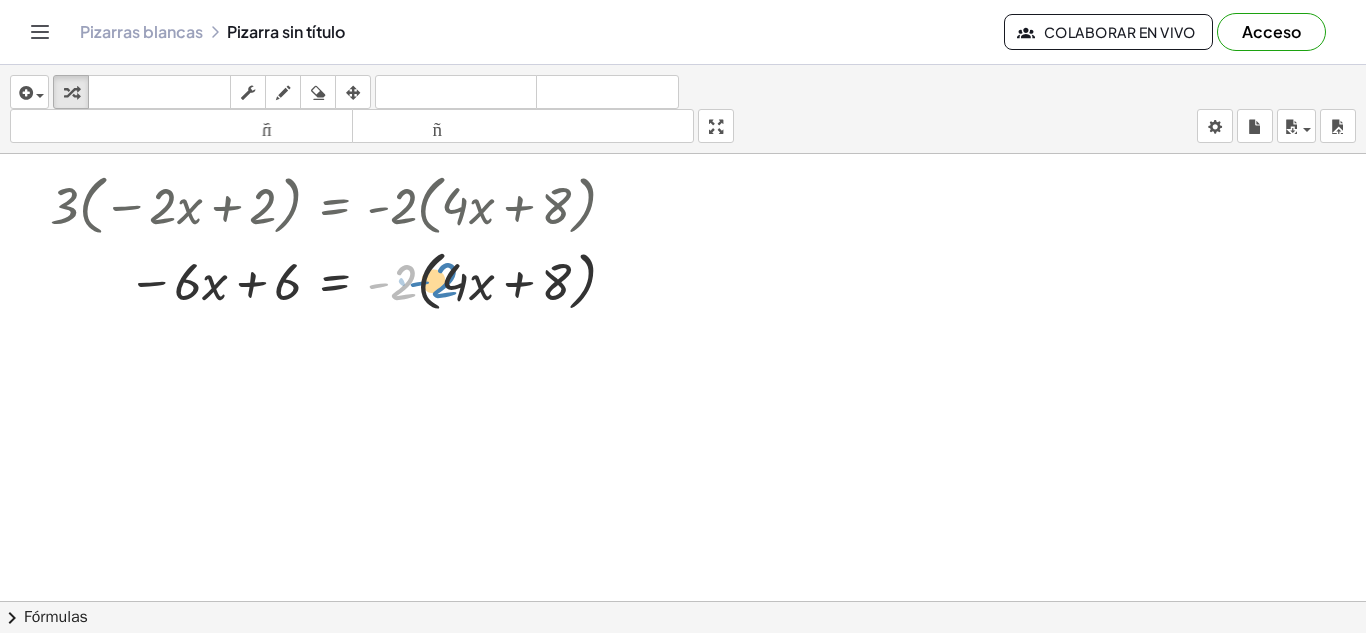 drag, startPoint x: 408, startPoint y: 281, endPoint x: 449, endPoint y: 279, distance: 41.04875 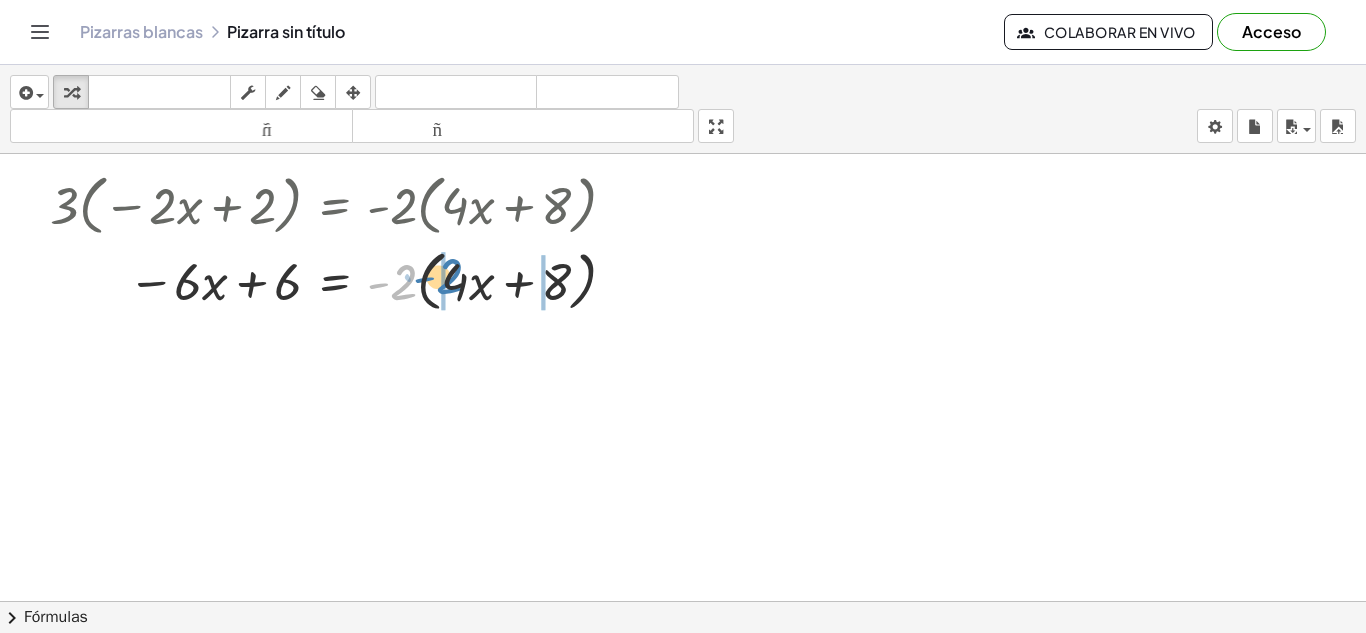 drag, startPoint x: 400, startPoint y: 285, endPoint x: 447, endPoint y: 281, distance: 47.169907 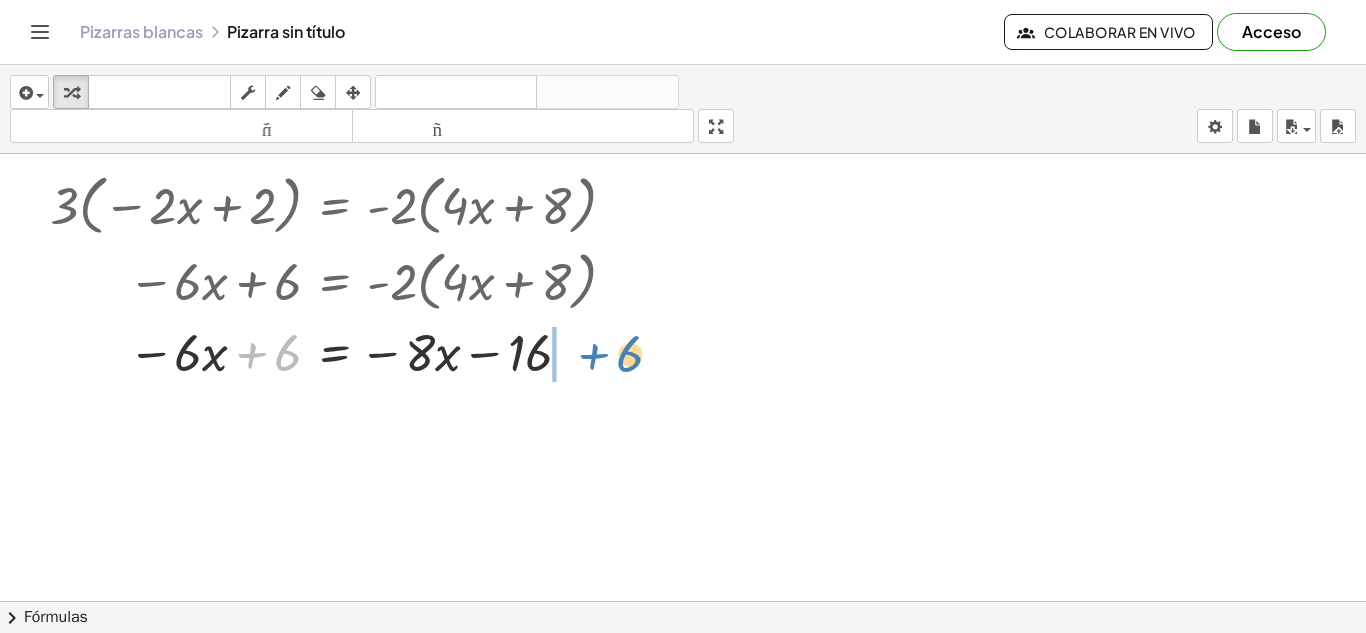 drag, startPoint x: 256, startPoint y: 357, endPoint x: 600, endPoint y: 358, distance: 344.00146 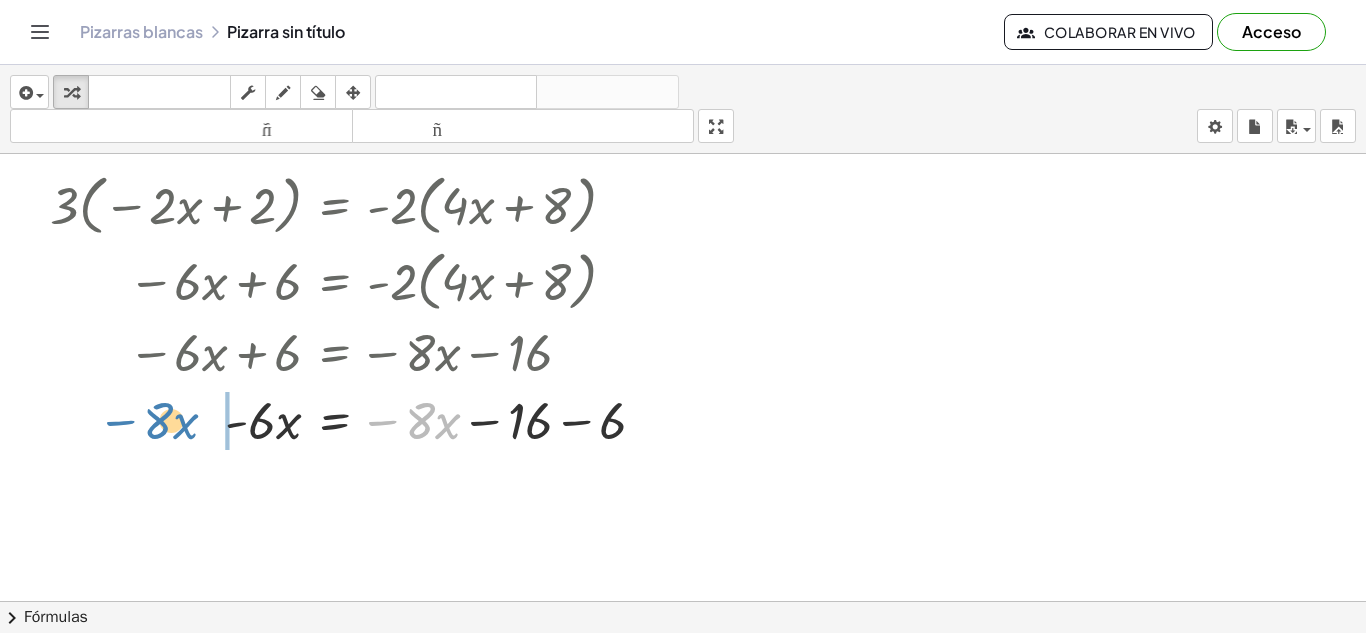 drag, startPoint x: 397, startPoint y: 417, endPoint x: 140, endPoint y: 418, distance: 257.00195 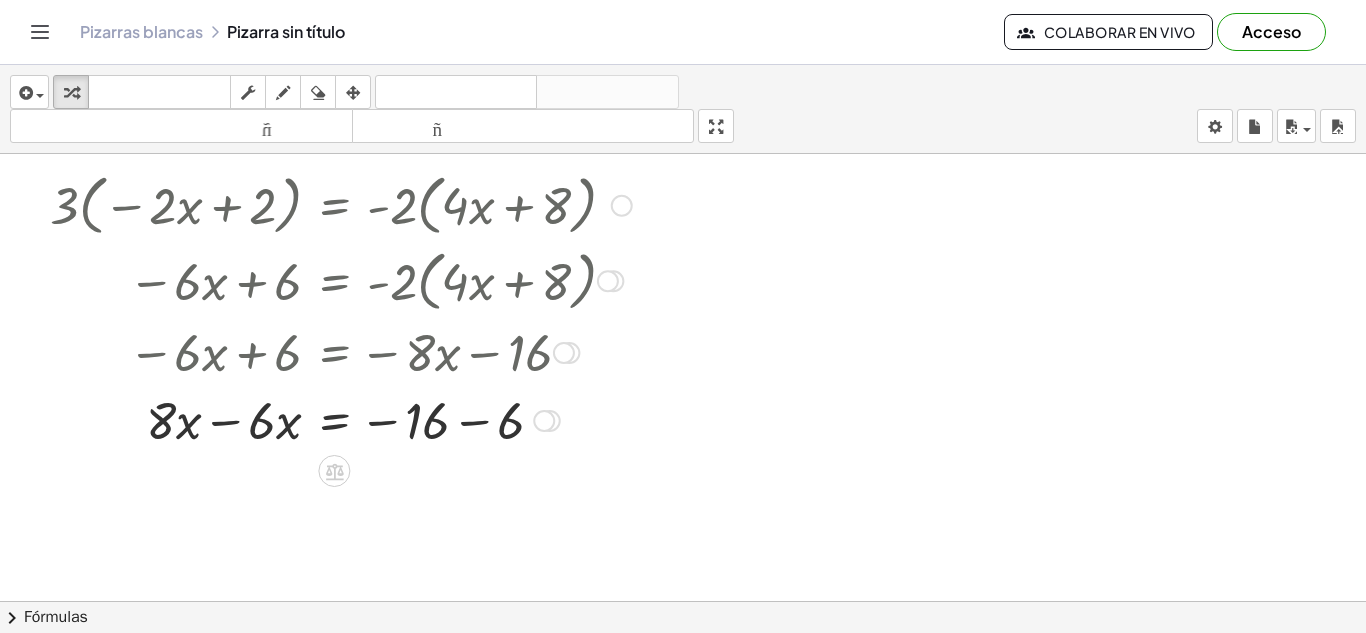 click at bounding box center [341, 419] 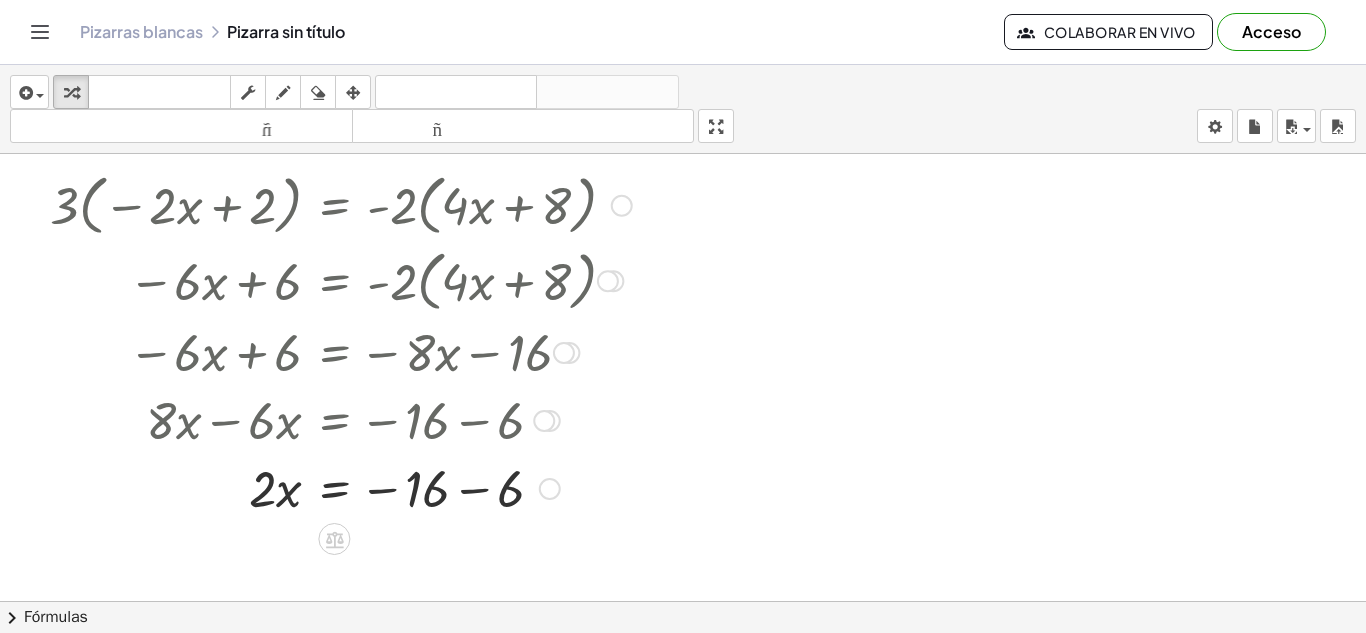 click at bounding box center (341, 487) 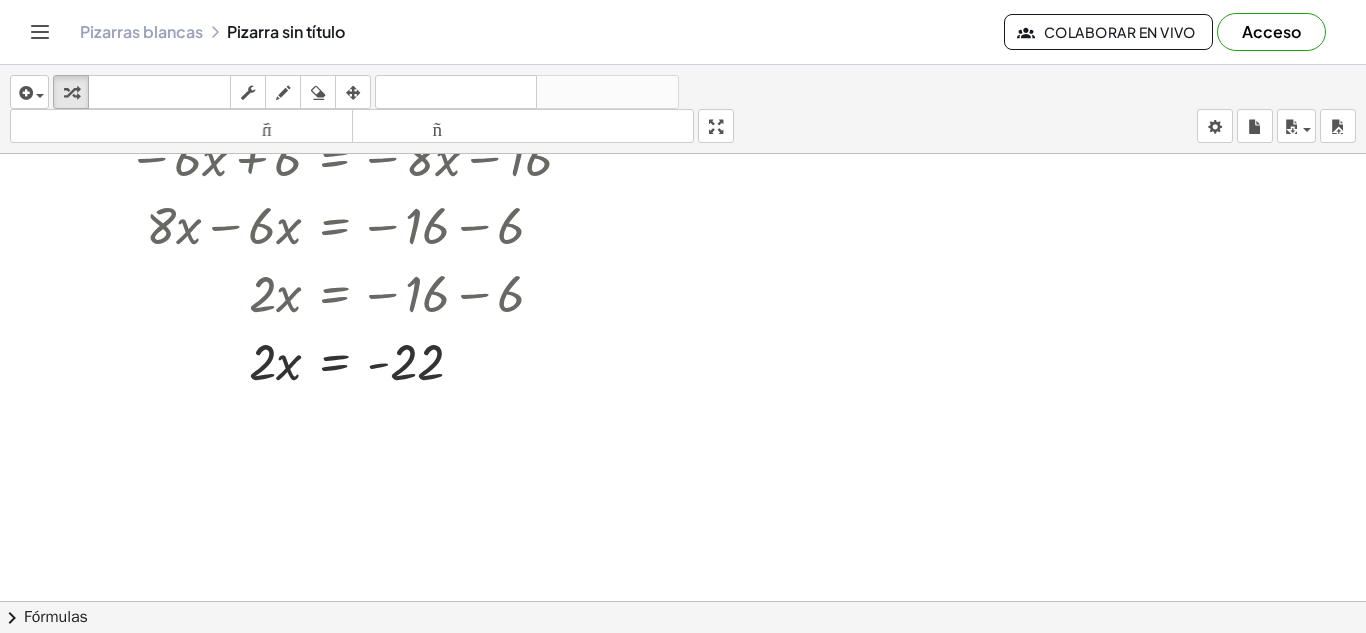 scroll, scrollTop: 413, scrollLeft: 0, axis: vertical 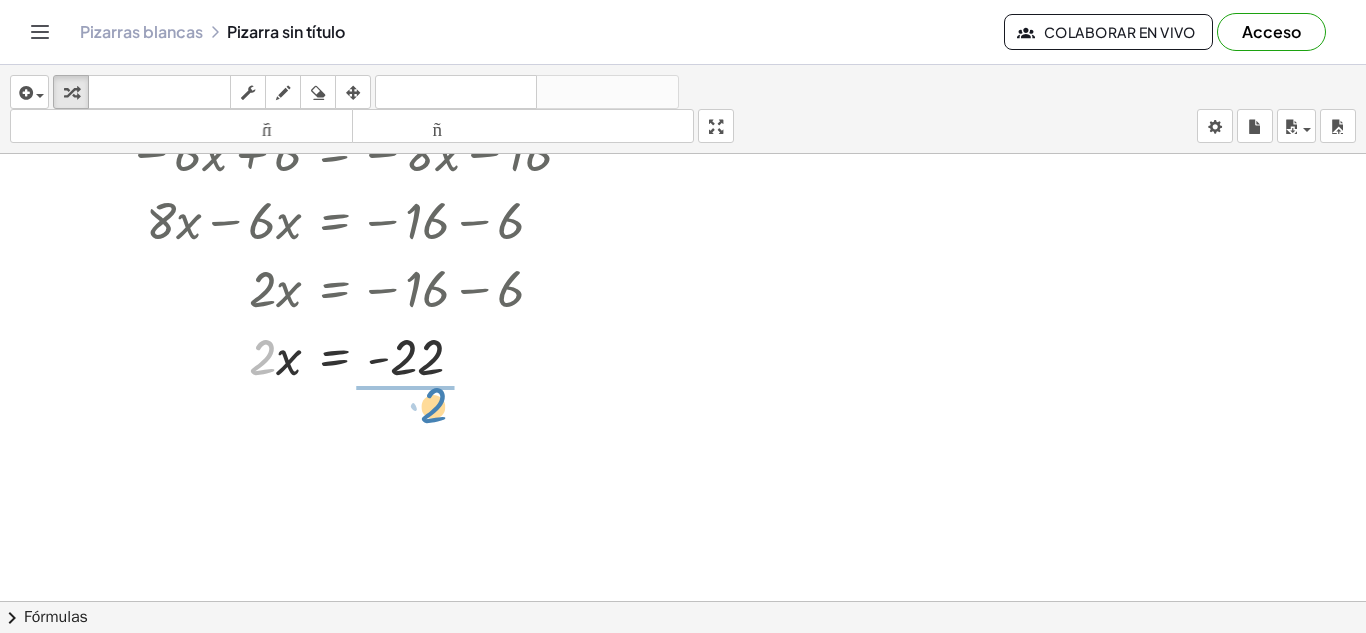 drag, startPoint x: 262, startPoint y: 360, endPoint x: 433, endPoint y: 409, distance: 177.88199 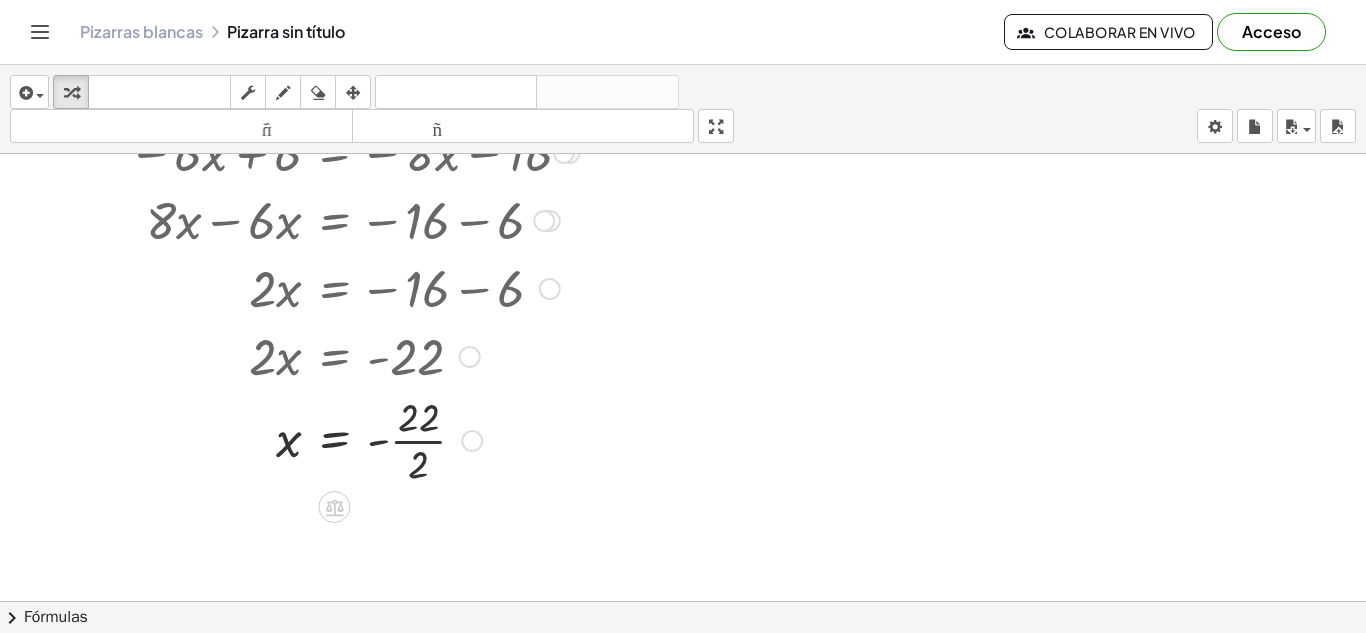 click at bounding box center [341, 439] 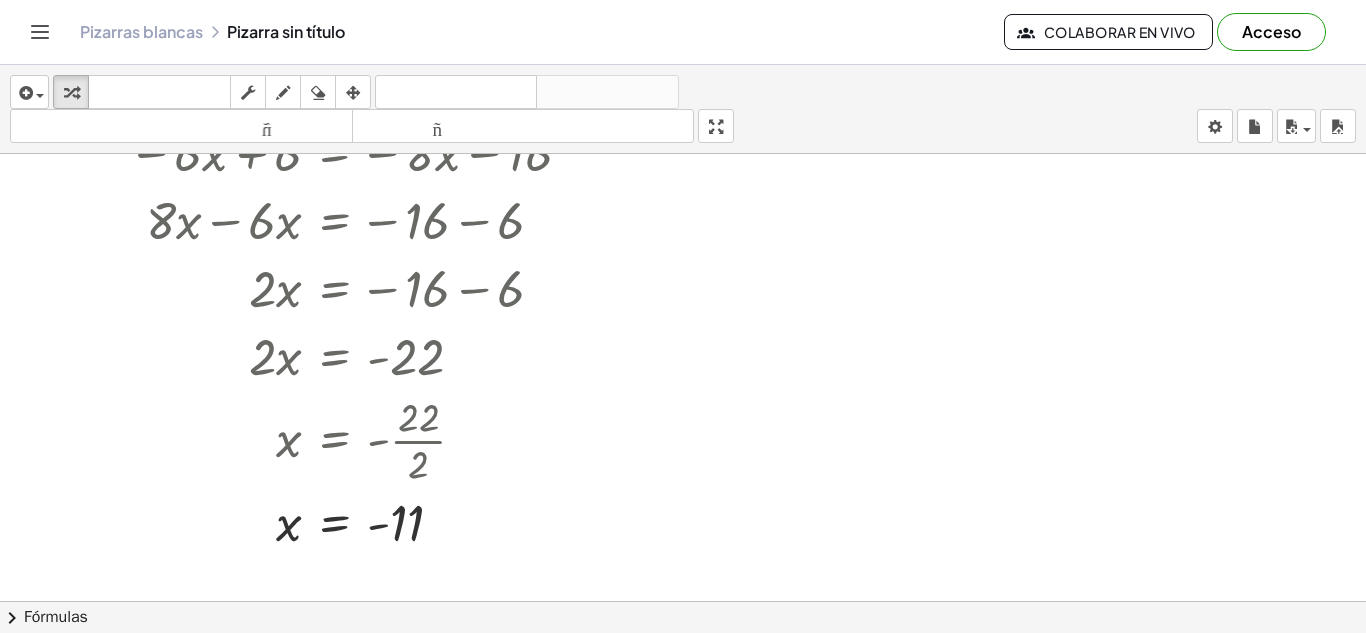 click at bounding box center (683, 267) 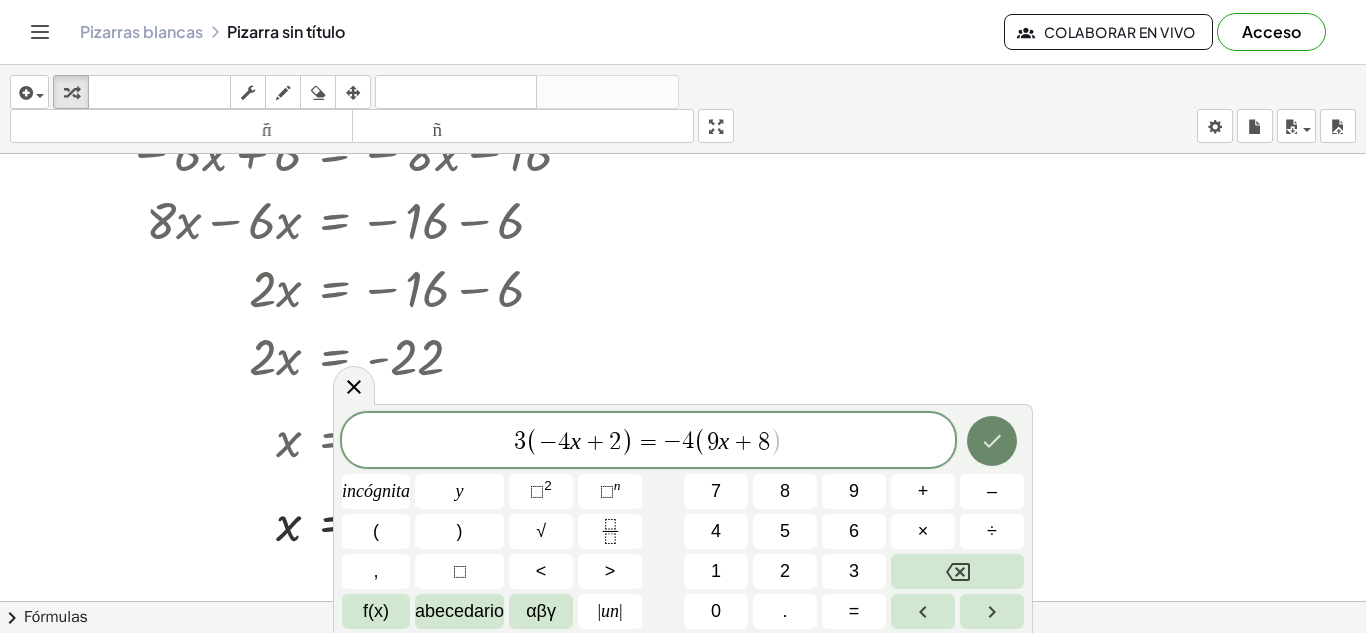 click 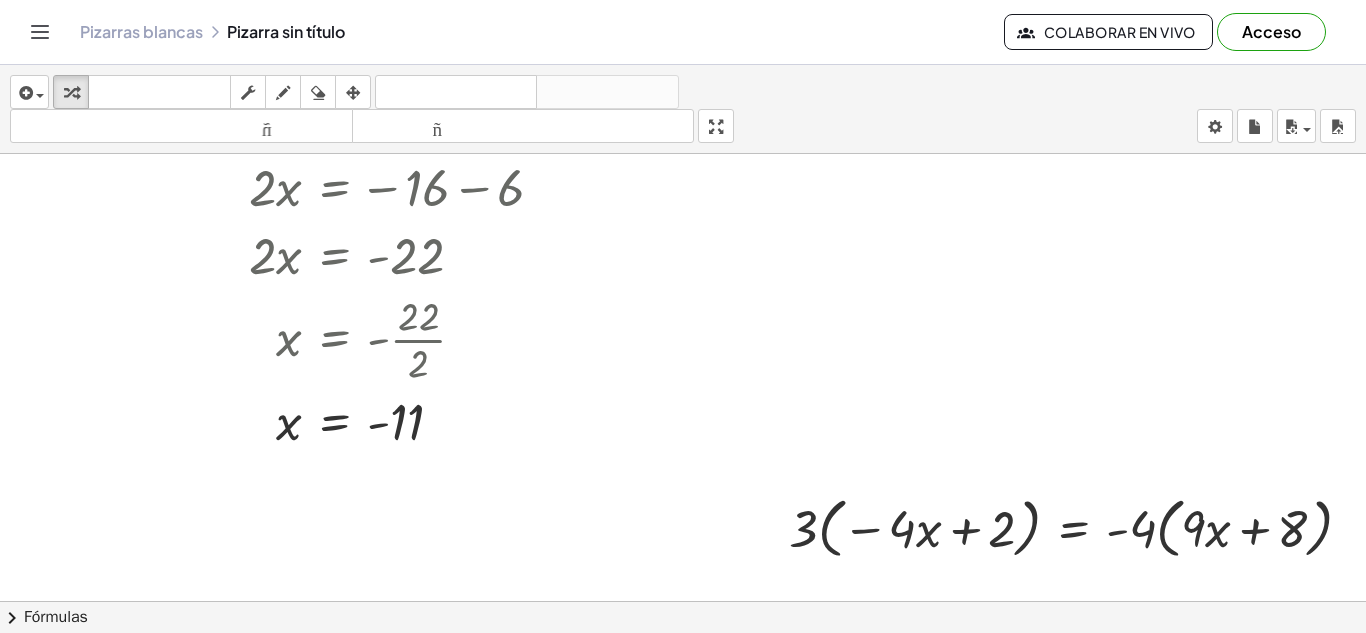 scroll, scrollTop: 522, scrollLeft: 0, axis: vertical 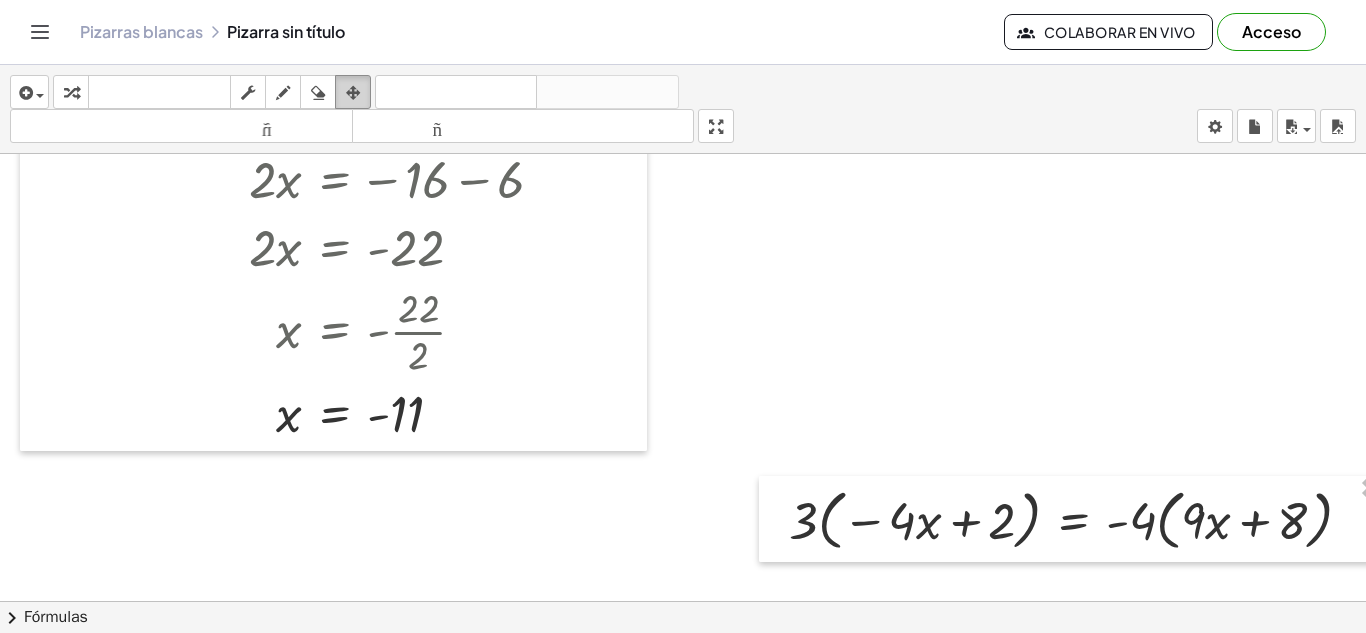 click at bounding box center [353, 93] 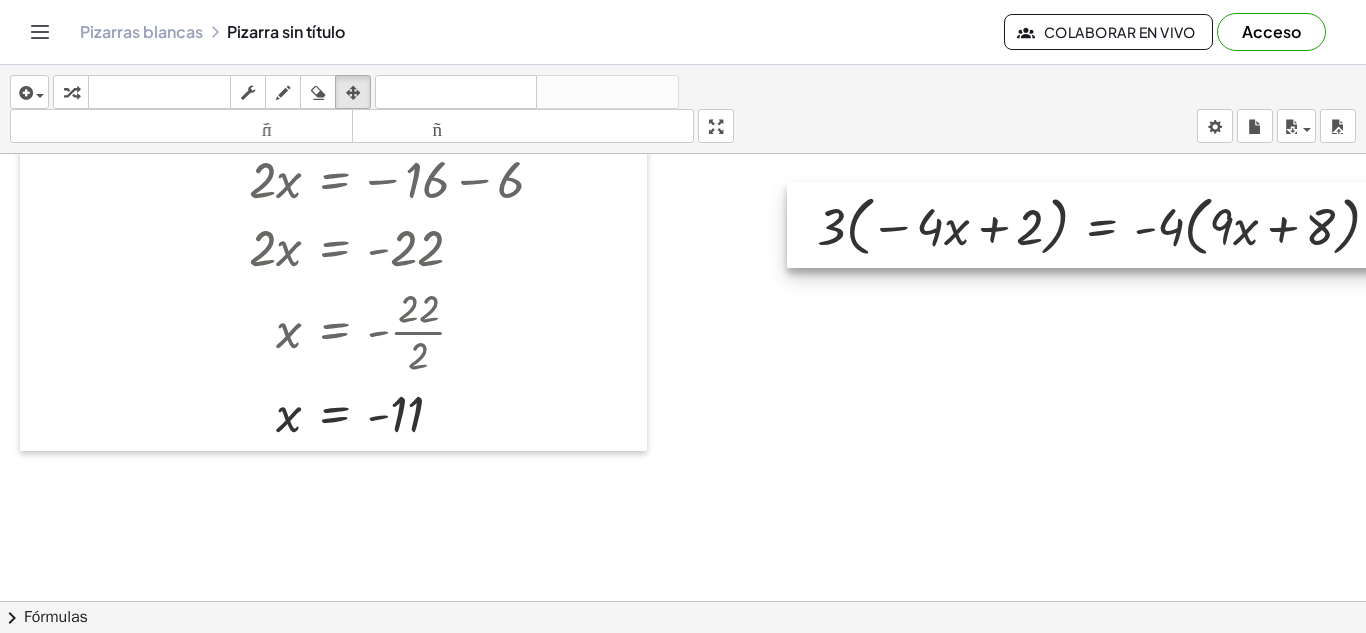 drag, startPoint x: 914, startPoint y: 509, endPoint x: 942, endPoint y: 215, distance: 295.33032 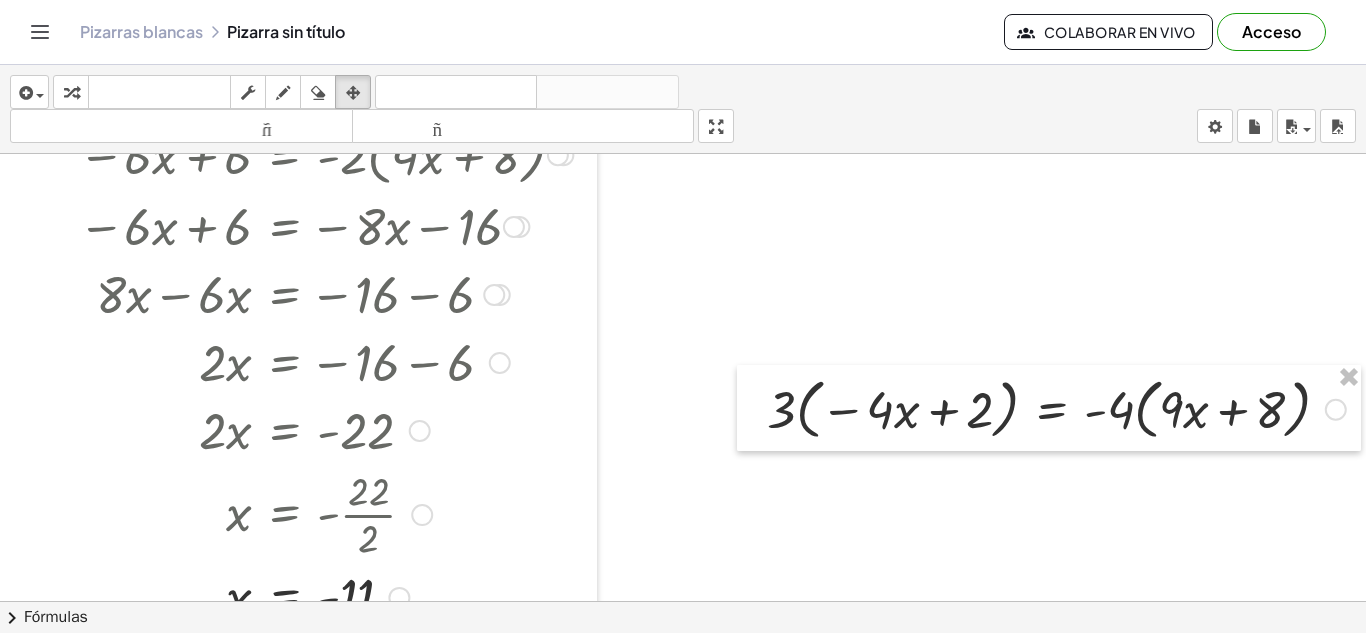 scroll, scrollTop: 337, scrollLeft: 65, axis: both 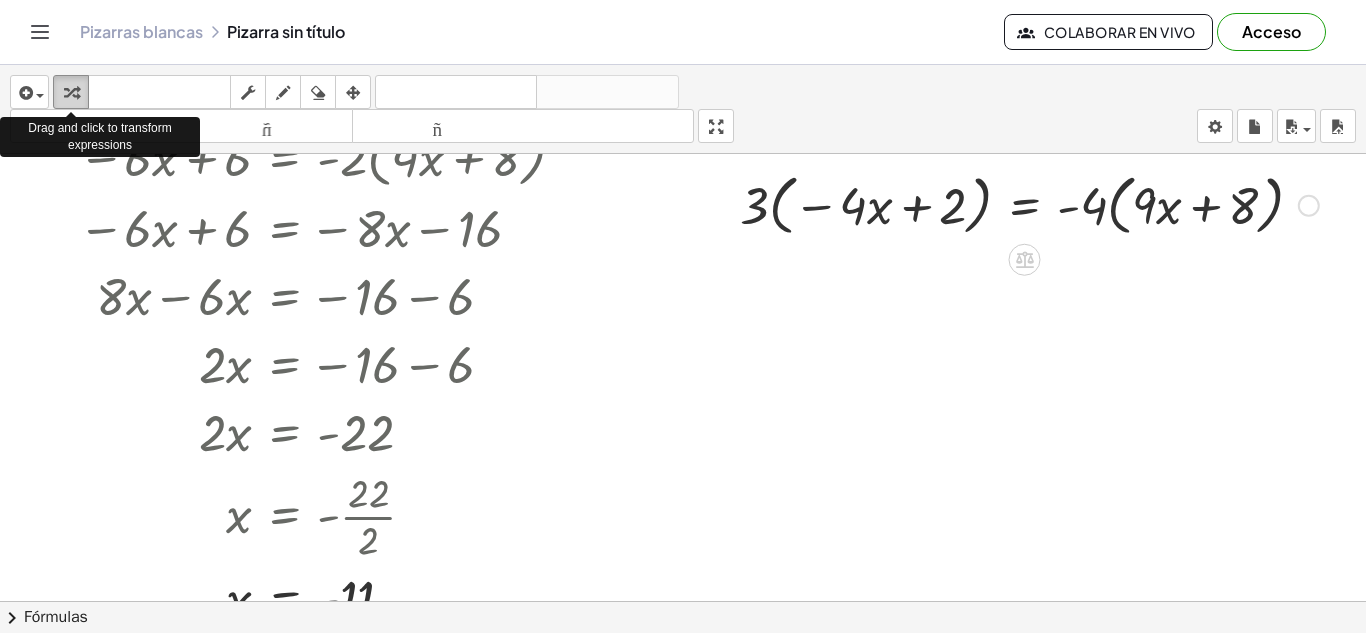 click at bounding box center (71, 93) 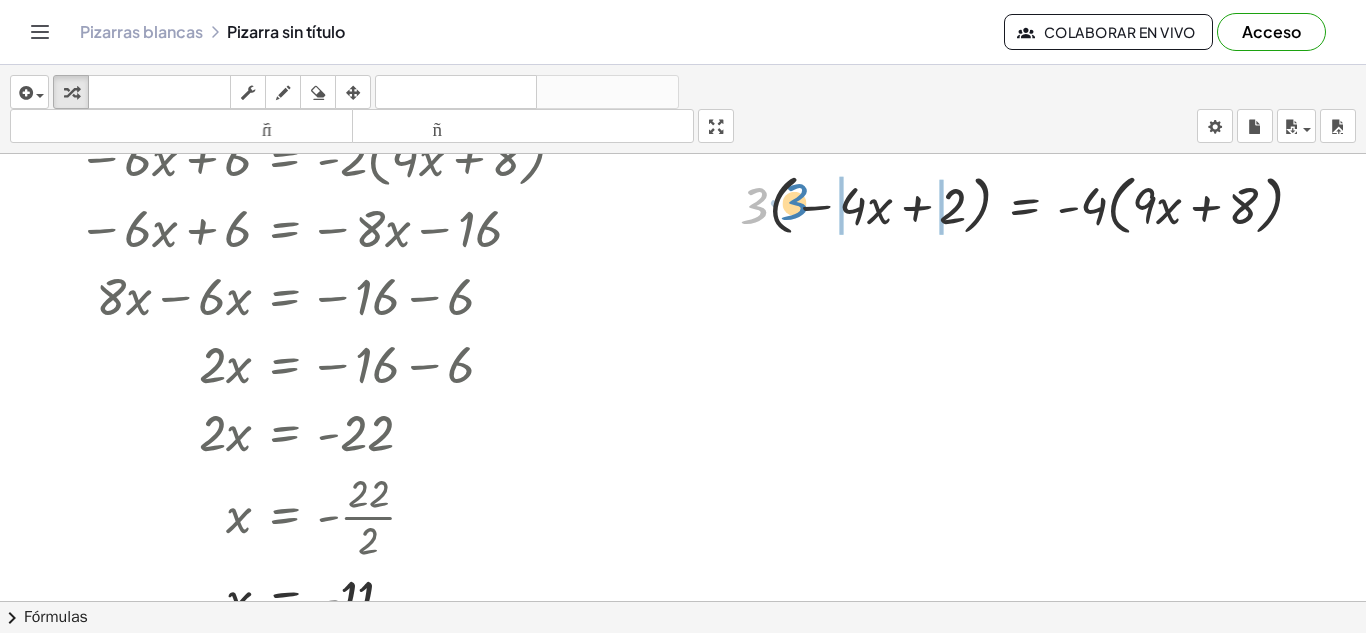 drag, startPoint x: 730, startPoint y: 208, endPoint x: 770, endPoint y: 204, distance: 40.1995 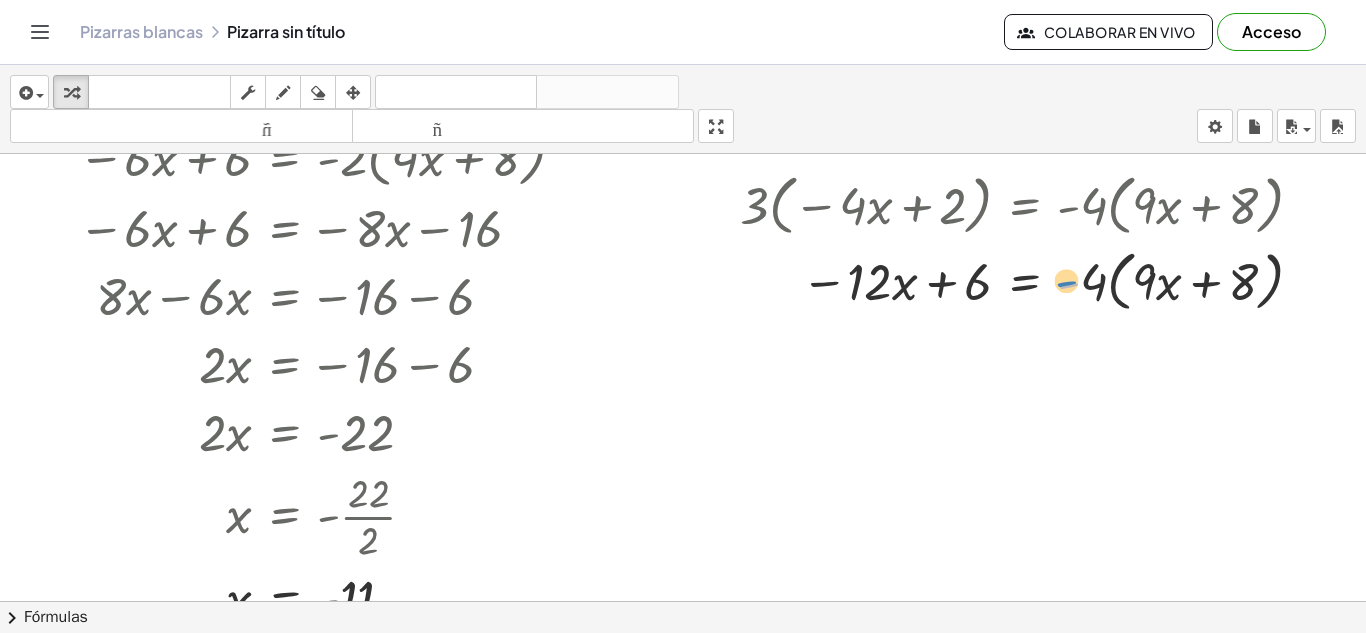 click at bounding box center (1029, 280) 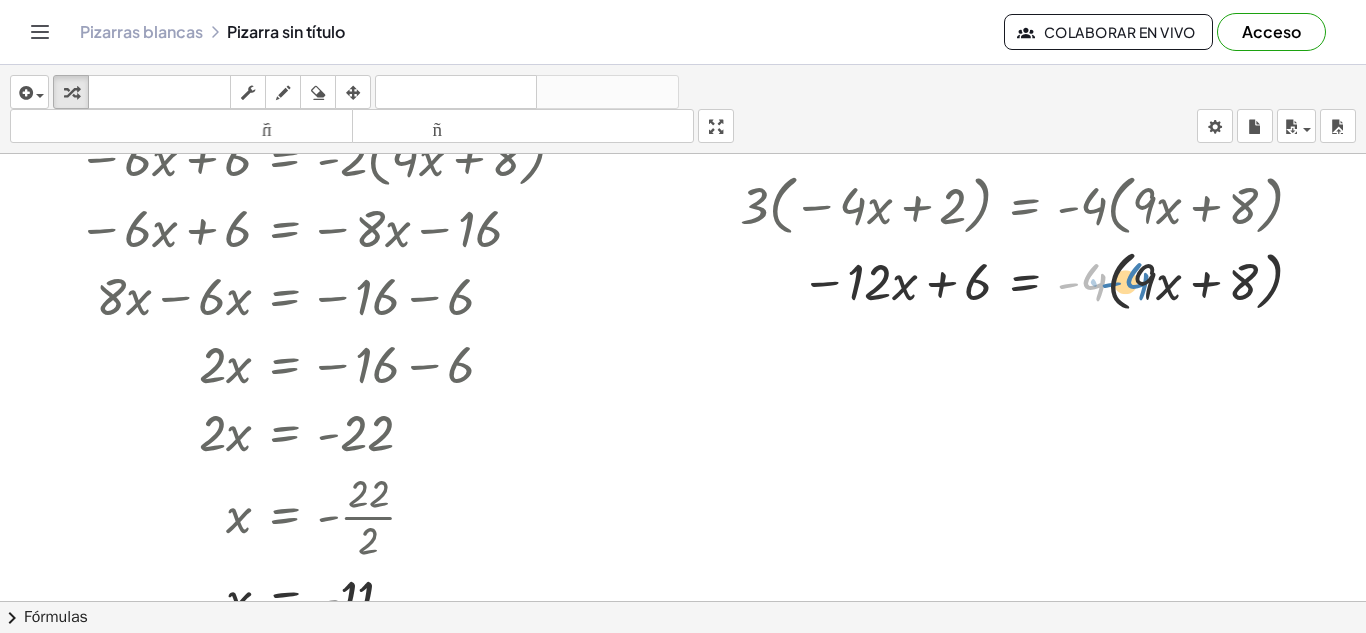 drag, startPoint x: 1066, startPoint y: 286, endPoint x: 1109, endPoint y: 285, distance: 43.011627 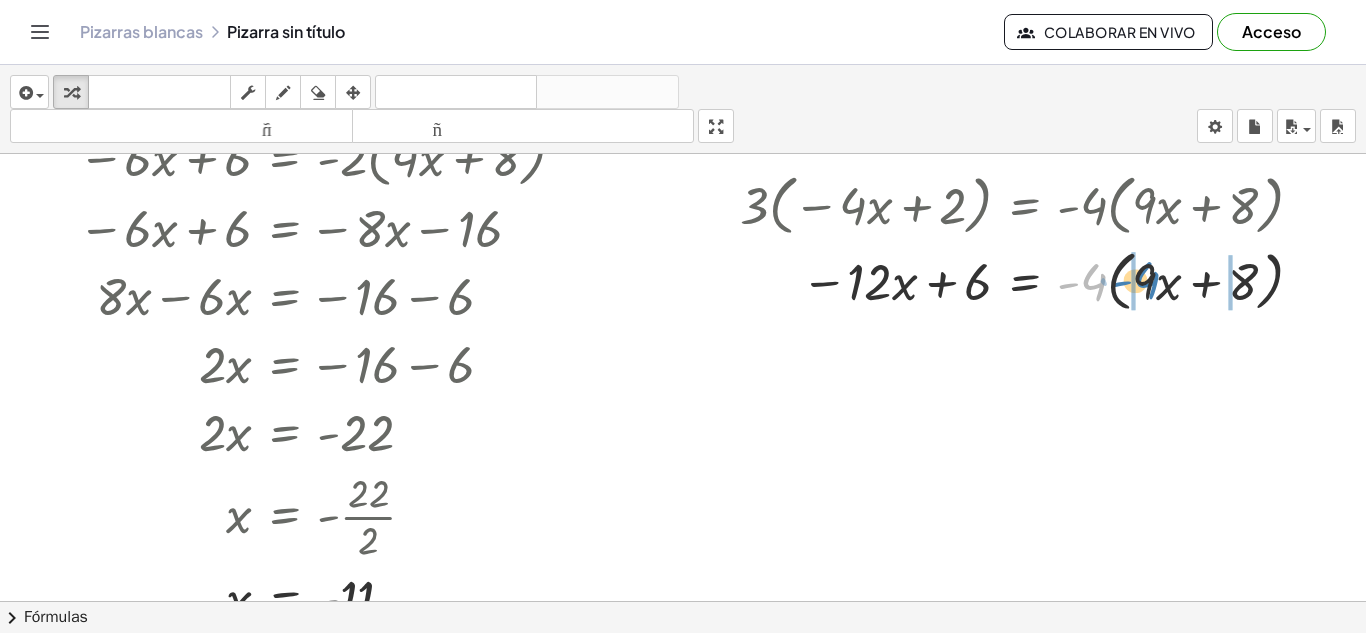 drag, startPoint x: 1067, startPoint y: 282, endPoint x: 1120, endPoint y: 282, distance: 53 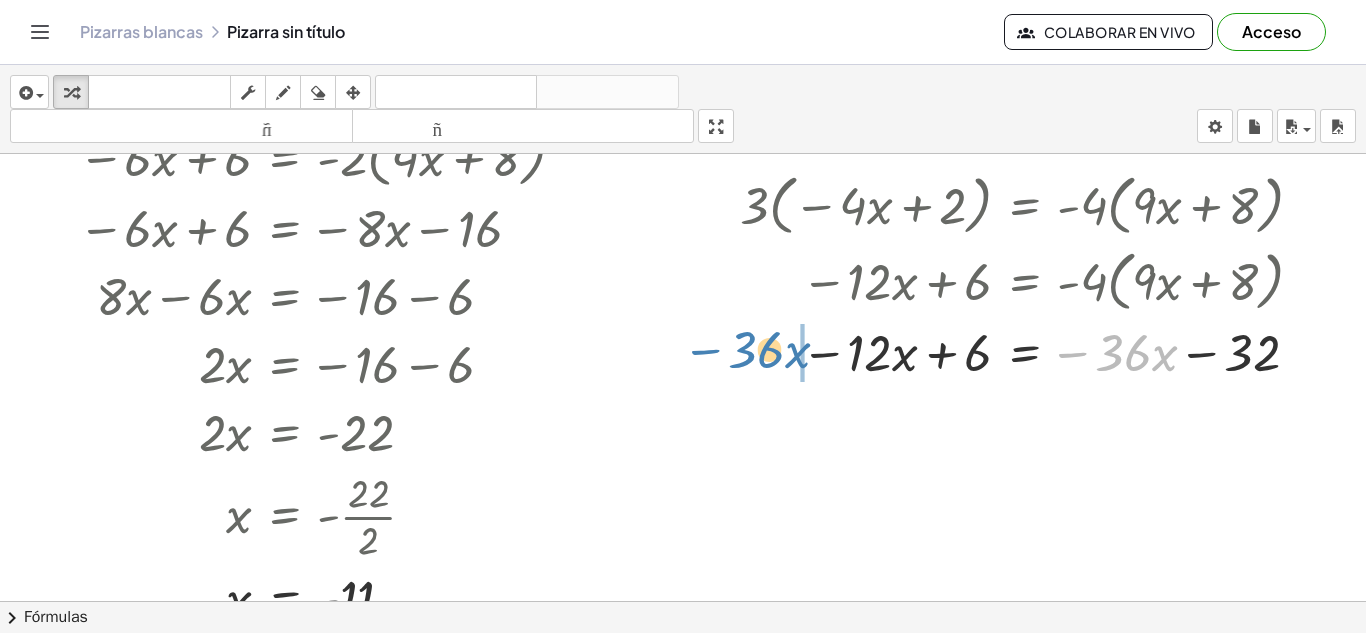 drag, startPoint x: 1062, startPoint y: 354, endPoint x: 697, endPoint y: 351, distance: 365.01233 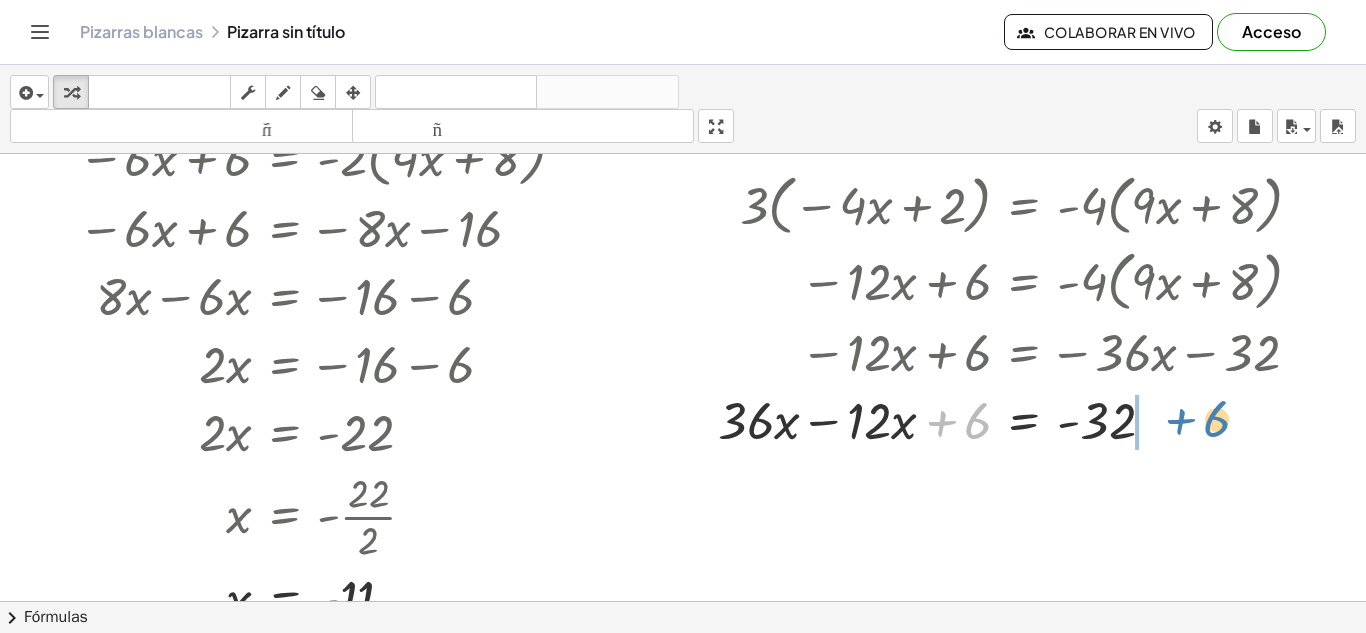 drag, startPoint x: 929, startPoint y: 420, endPoint x: 1156, endPoint y: 420, distance: 227 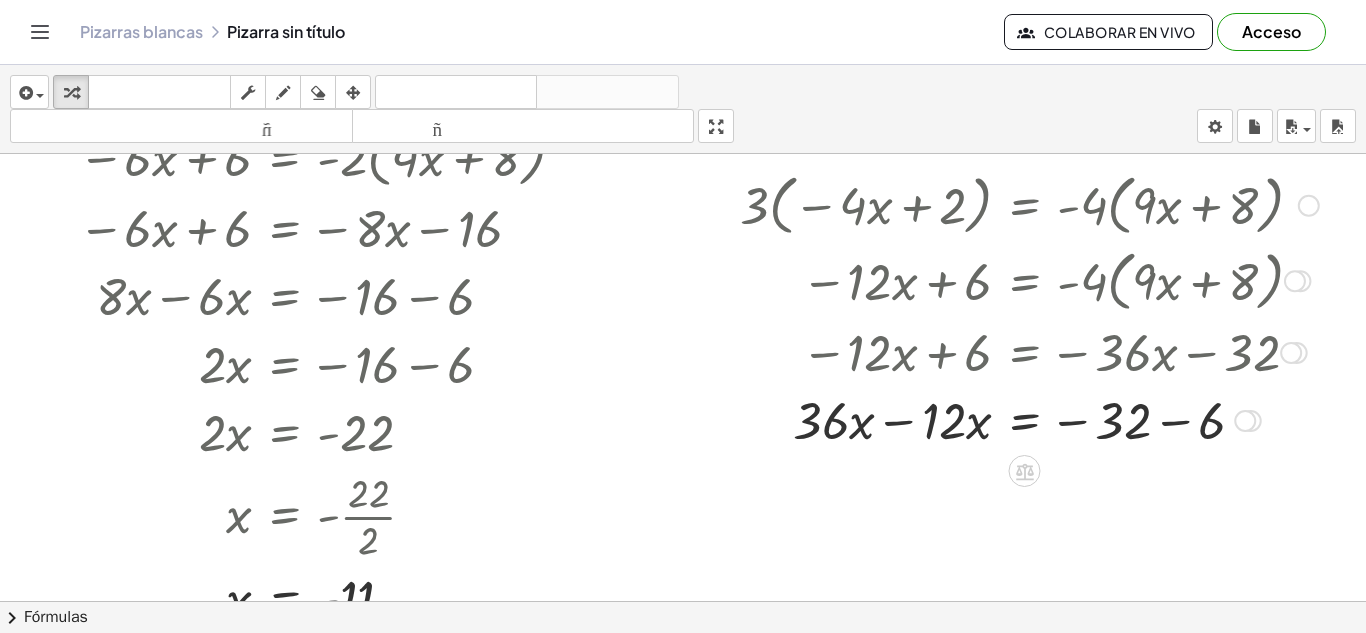 click at bounding box center (1029, 419) 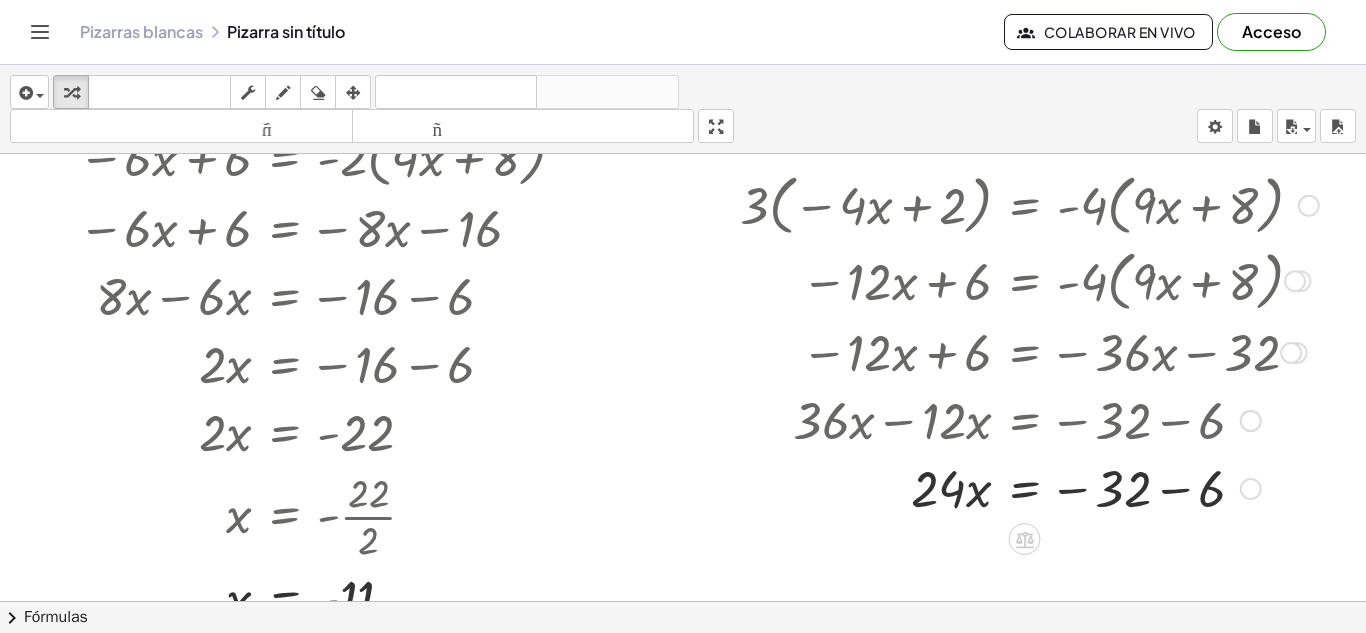 click at bounding box center (1029, 487) 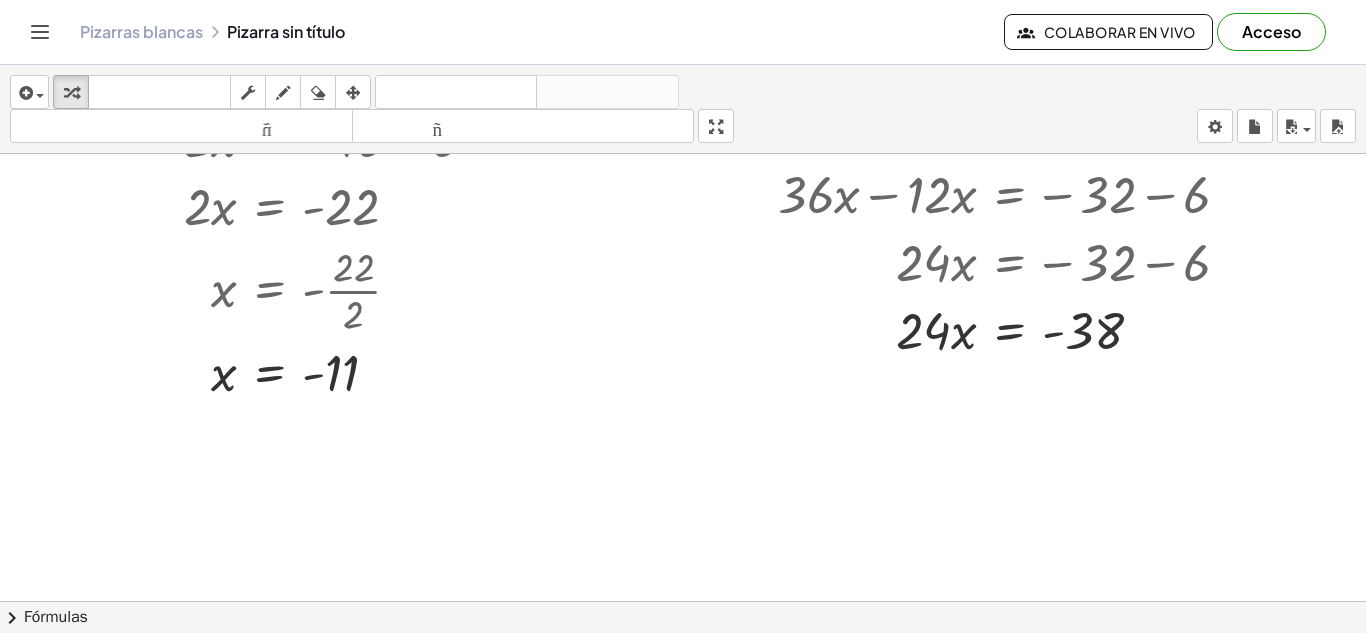 scroll, scrollTop: 560, scrollLeft: 65, axis: both 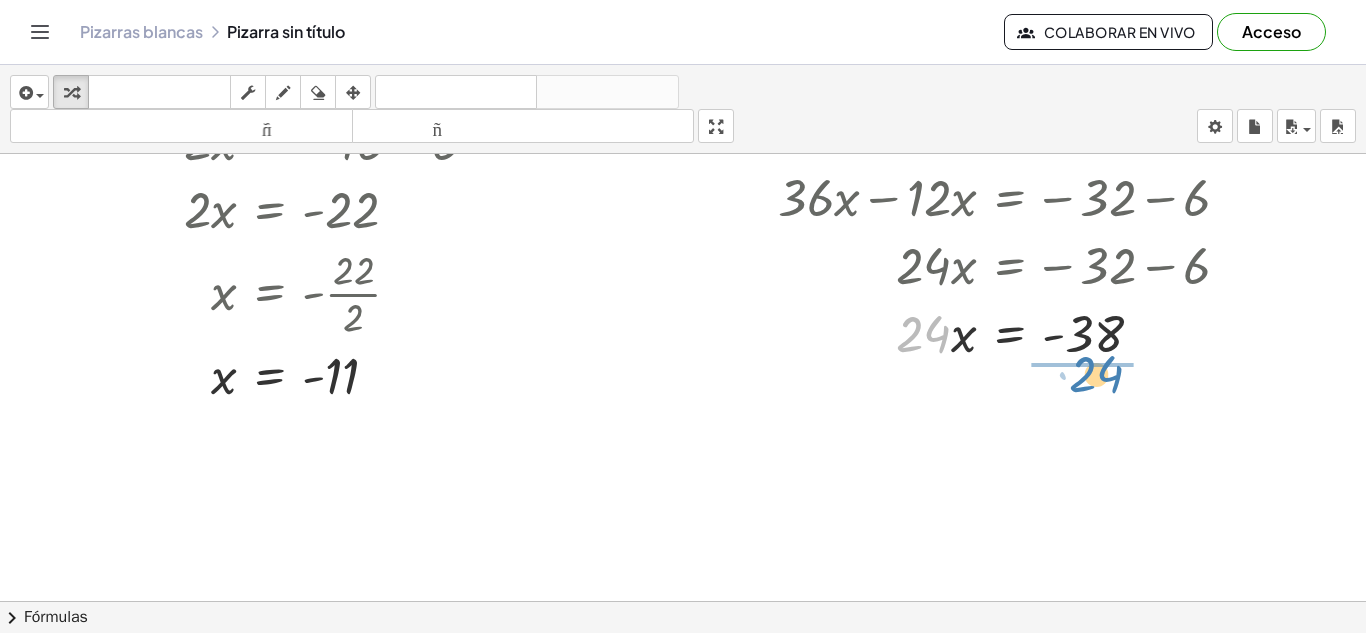 drag, startPoint x: 930, startPoint y: 329, endPoint x: 1104, endPoint y: 370, distance: 178.76521 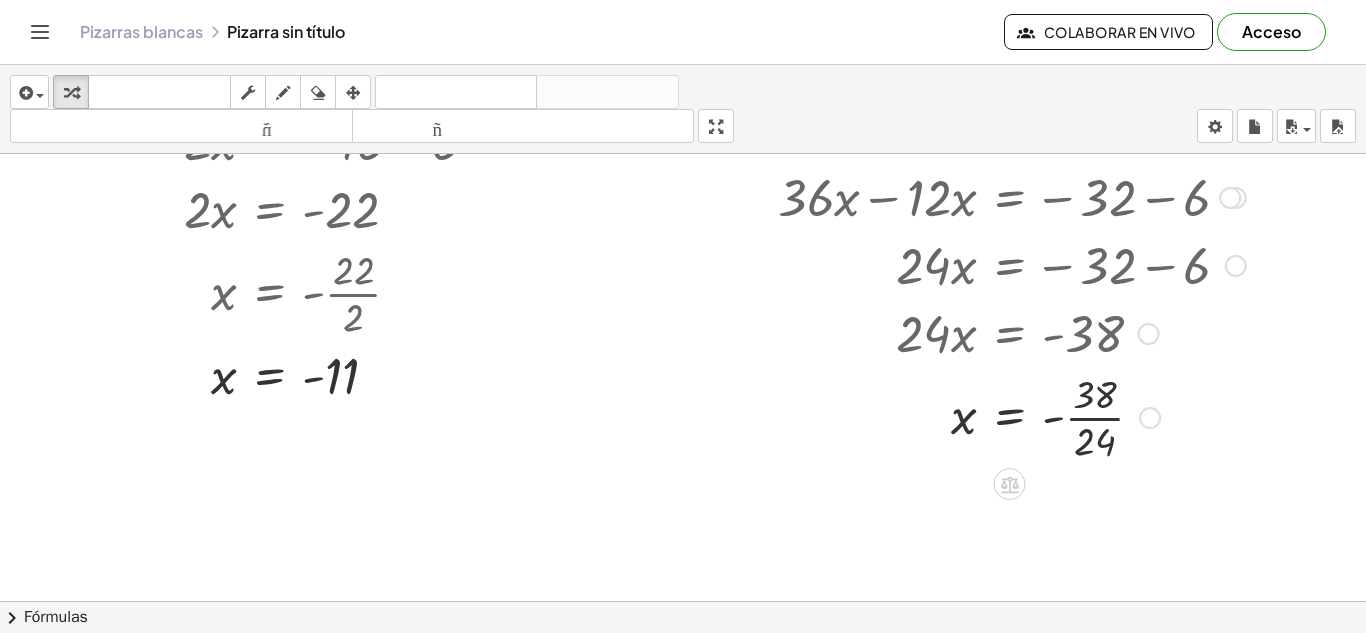 click at bounding box center (1014, 416) 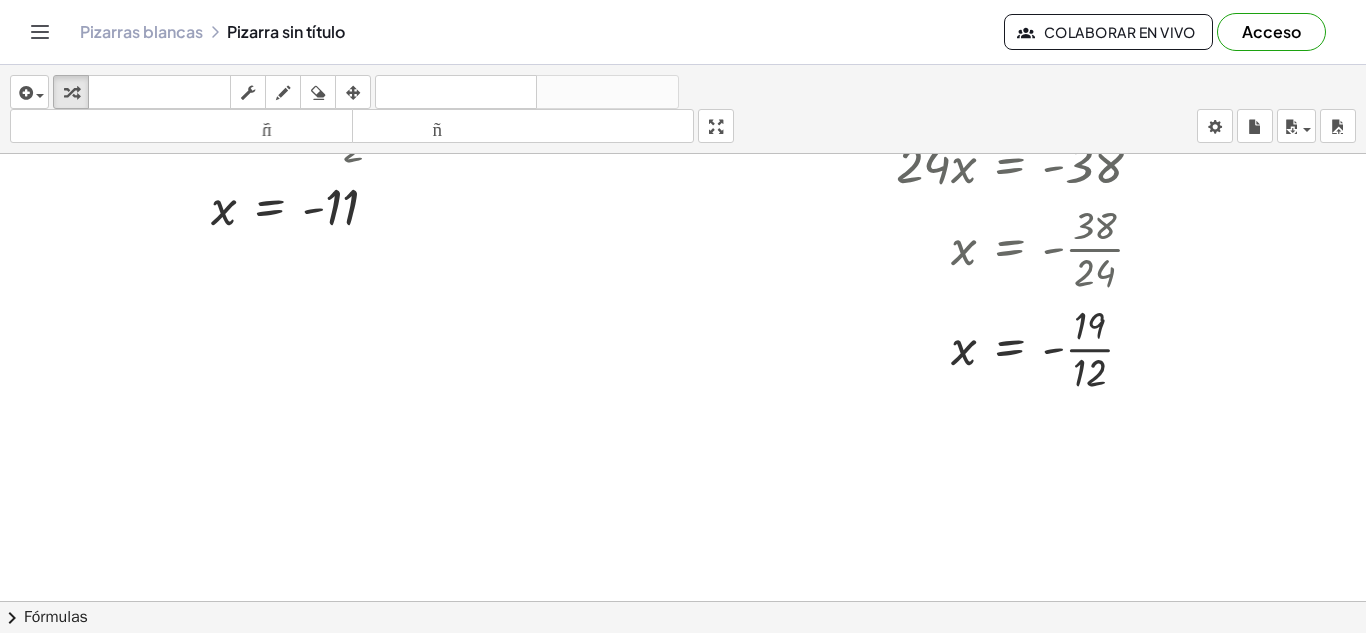 scroll, scrollTop: 726, scrollLeft: 65, axis: both 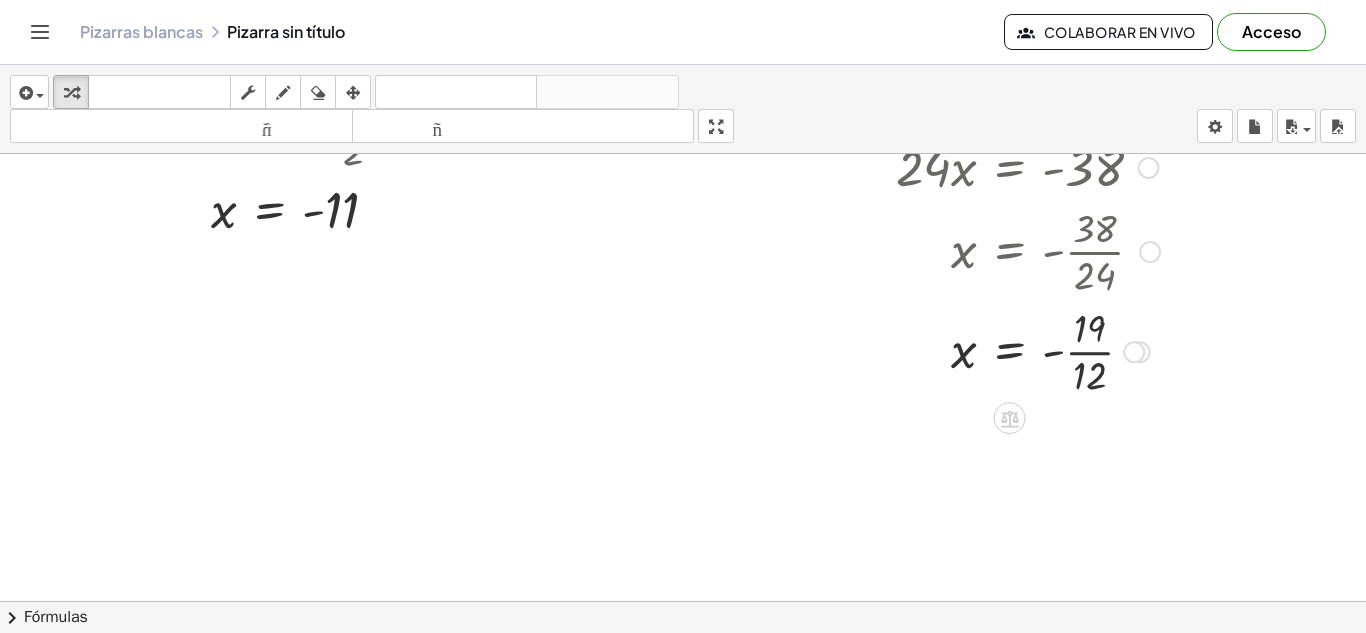 click at bounding box center [1014, 350] 